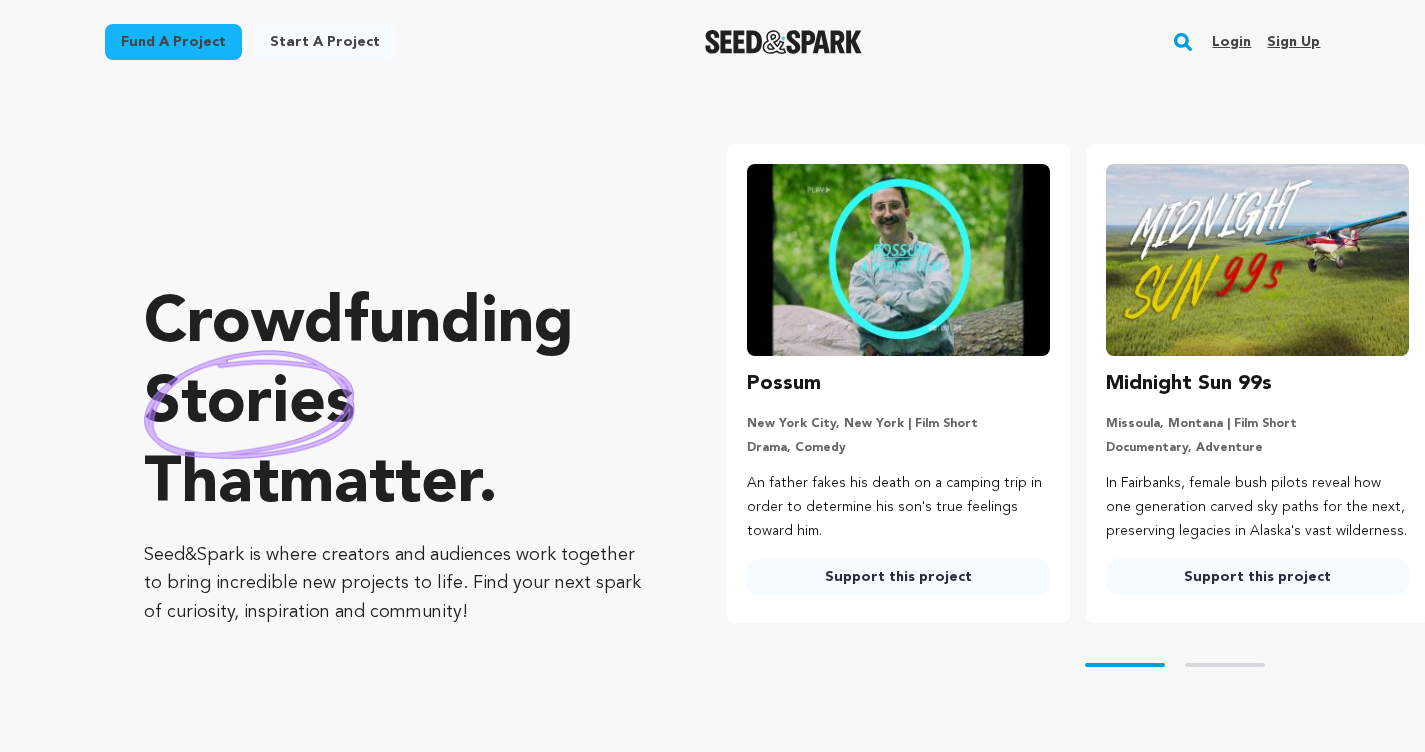 scroll, scrollTop: 0, scrollLeft: 0, axis: both 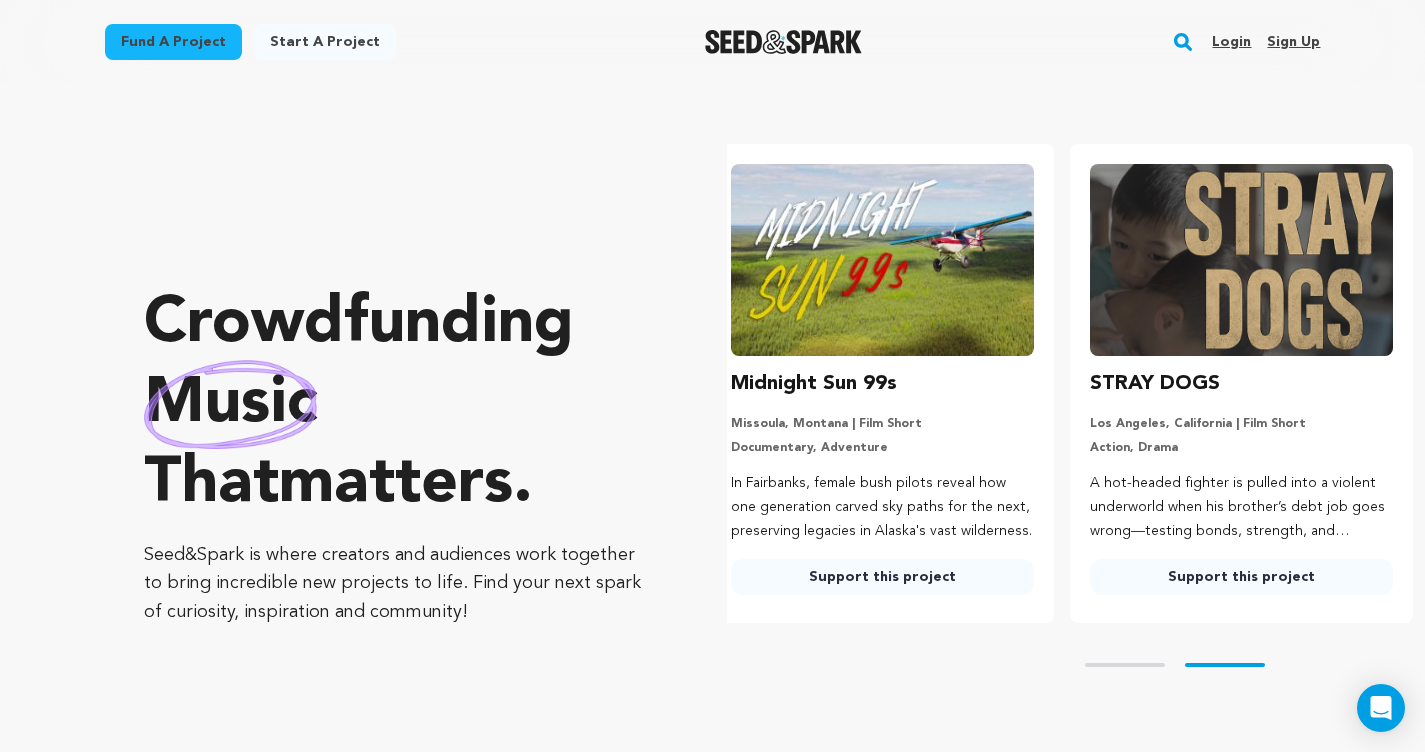 click on "Login" at bounding box center (1231, 42) 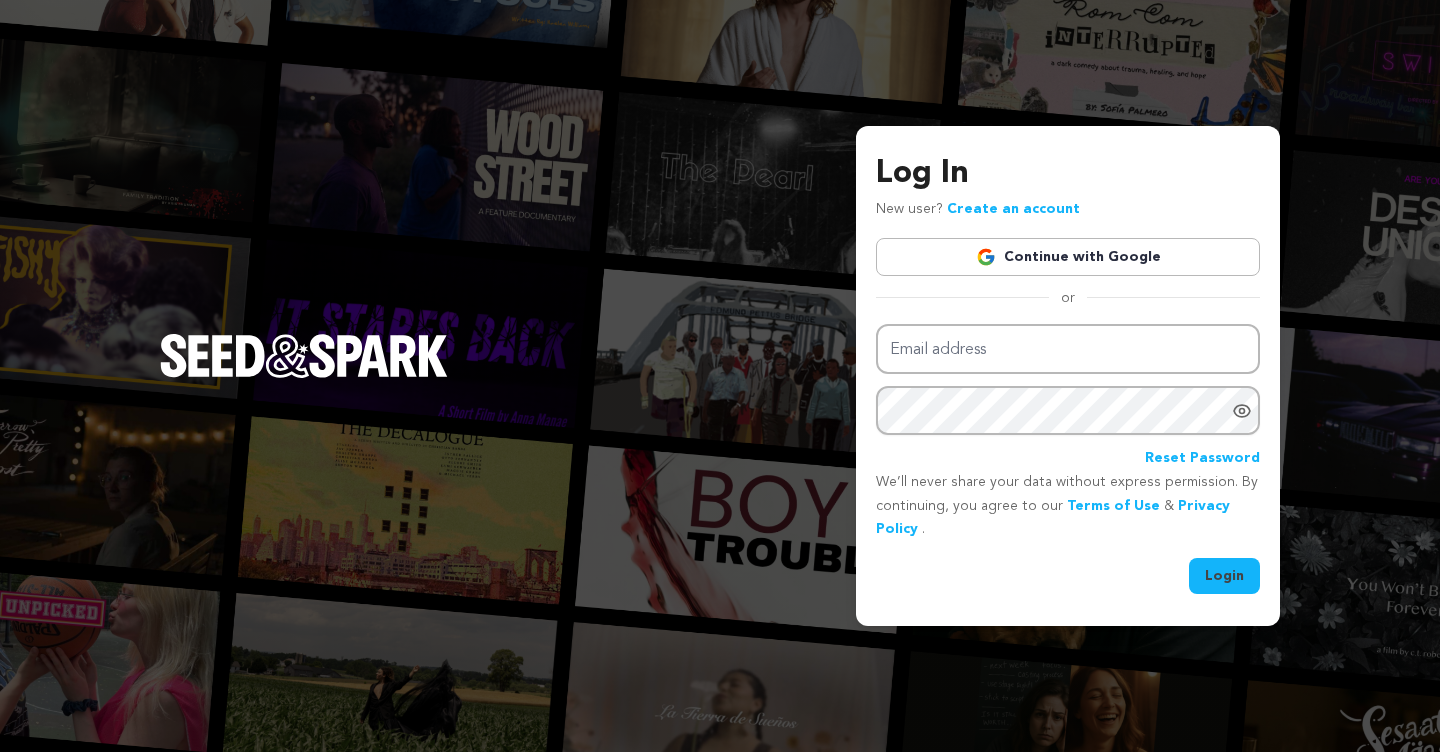 scroll, scrollTop: 0, scrollLeft: 0, axis: both 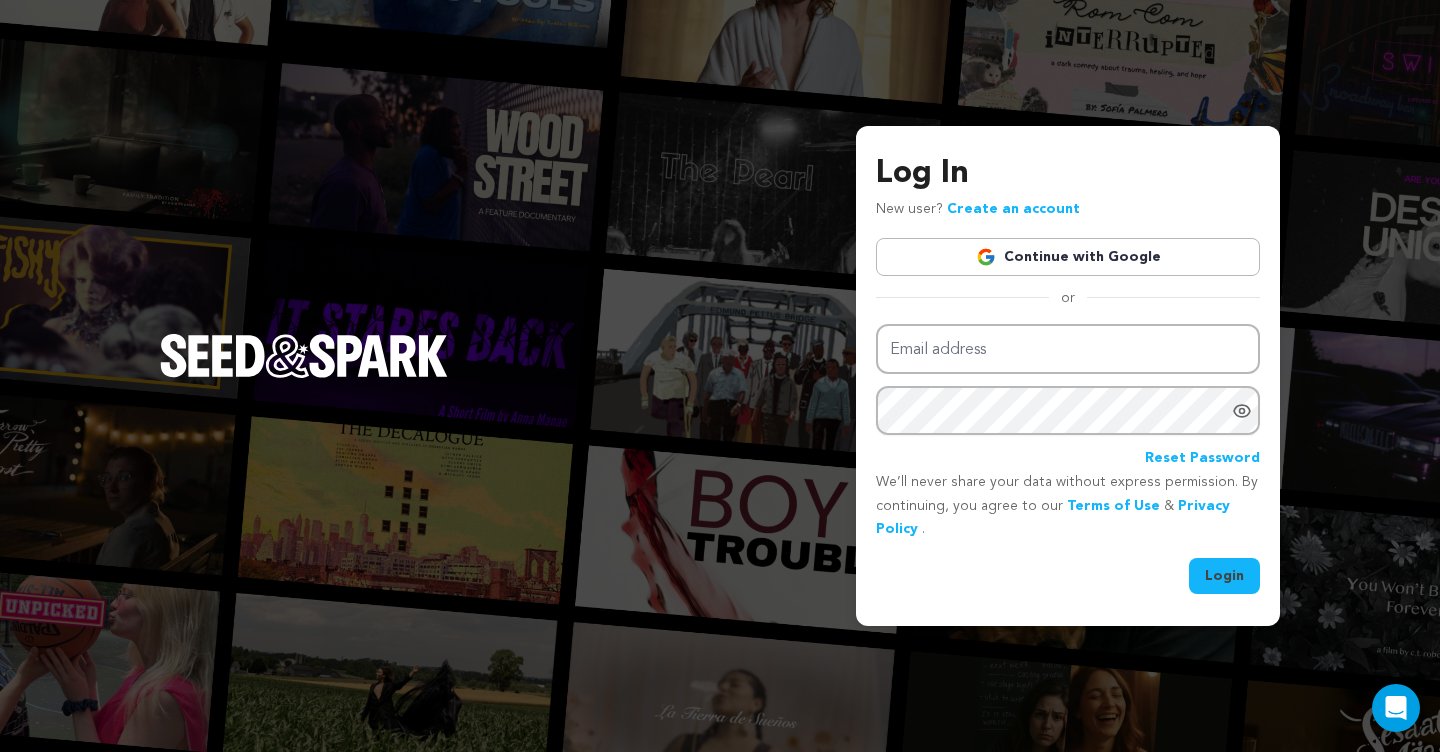 click on "Continue with Google" at bounding box center (1068, 257) 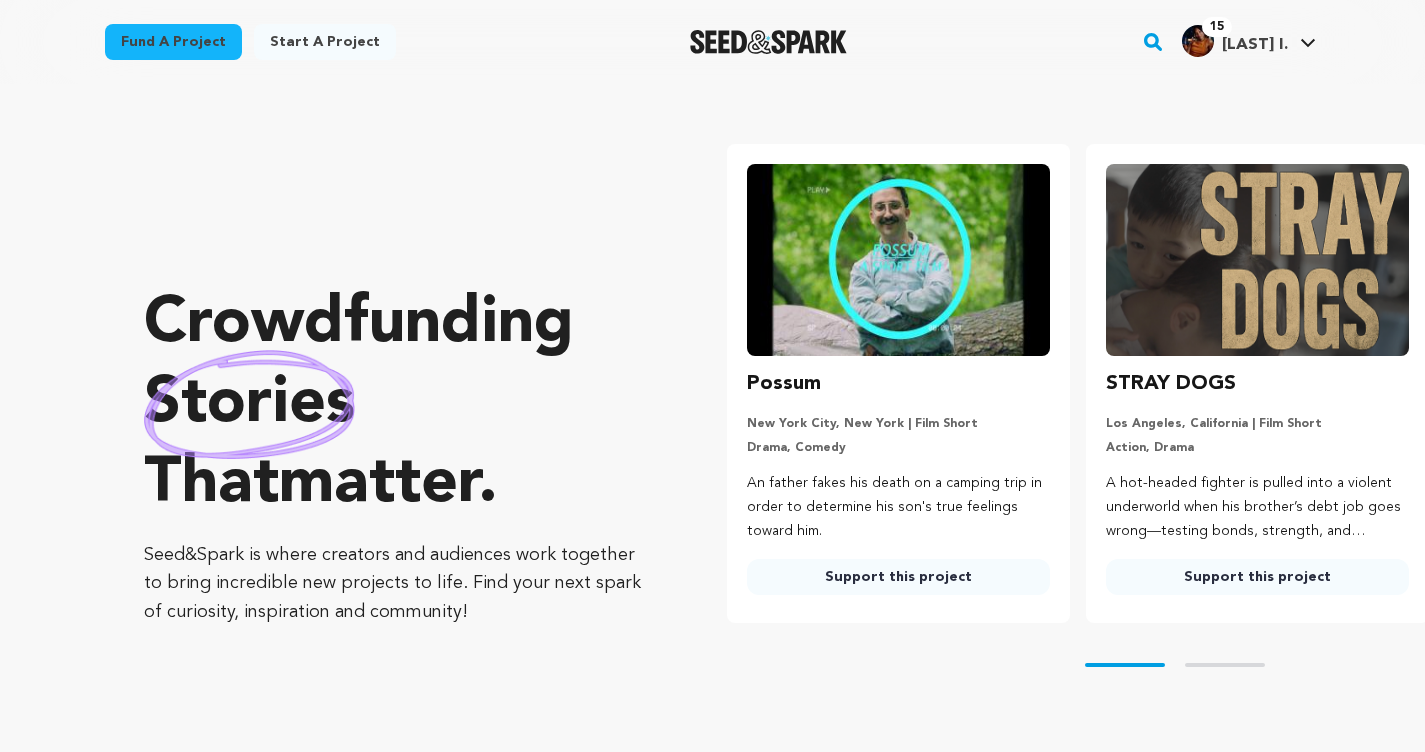 scroll, scrollTop: 0, scrollLeft: 0, axis: both 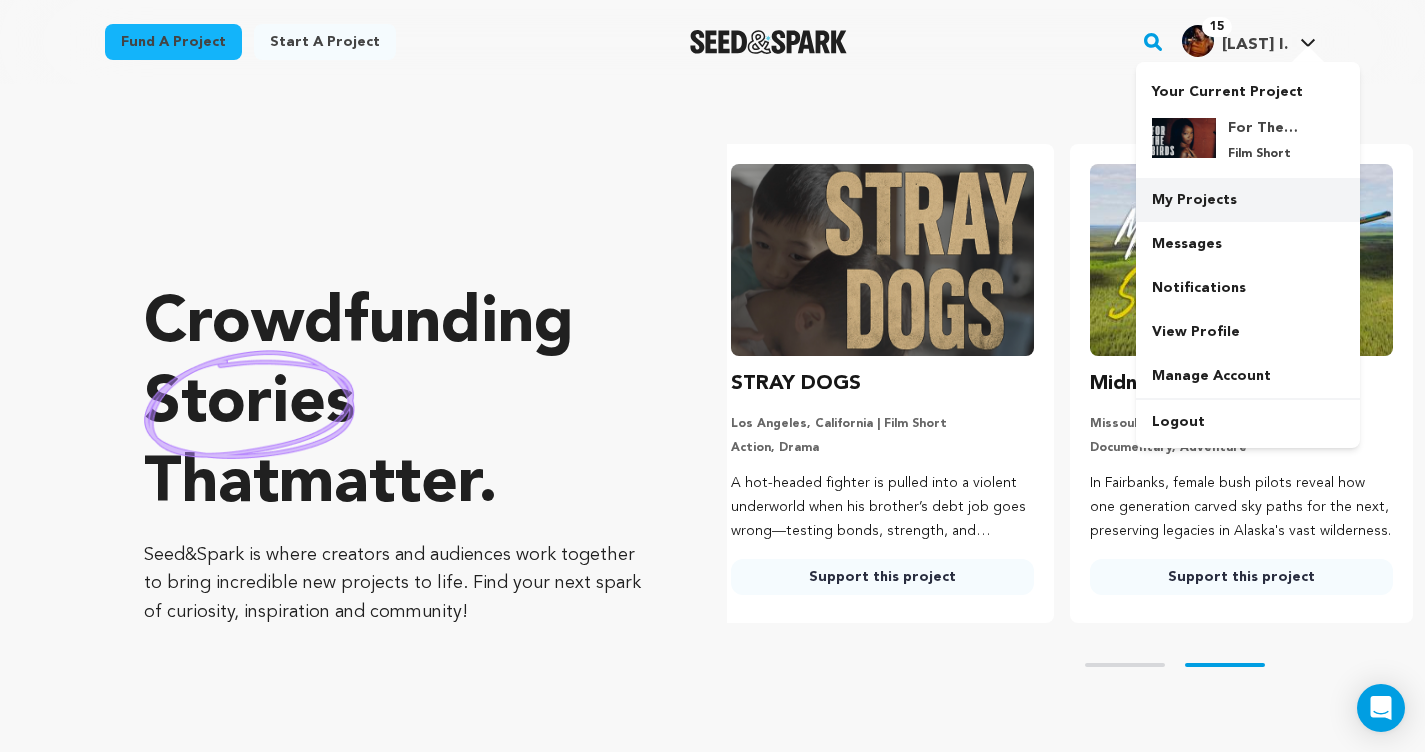 click on "My Projects" at bounding box center (1248, 200) 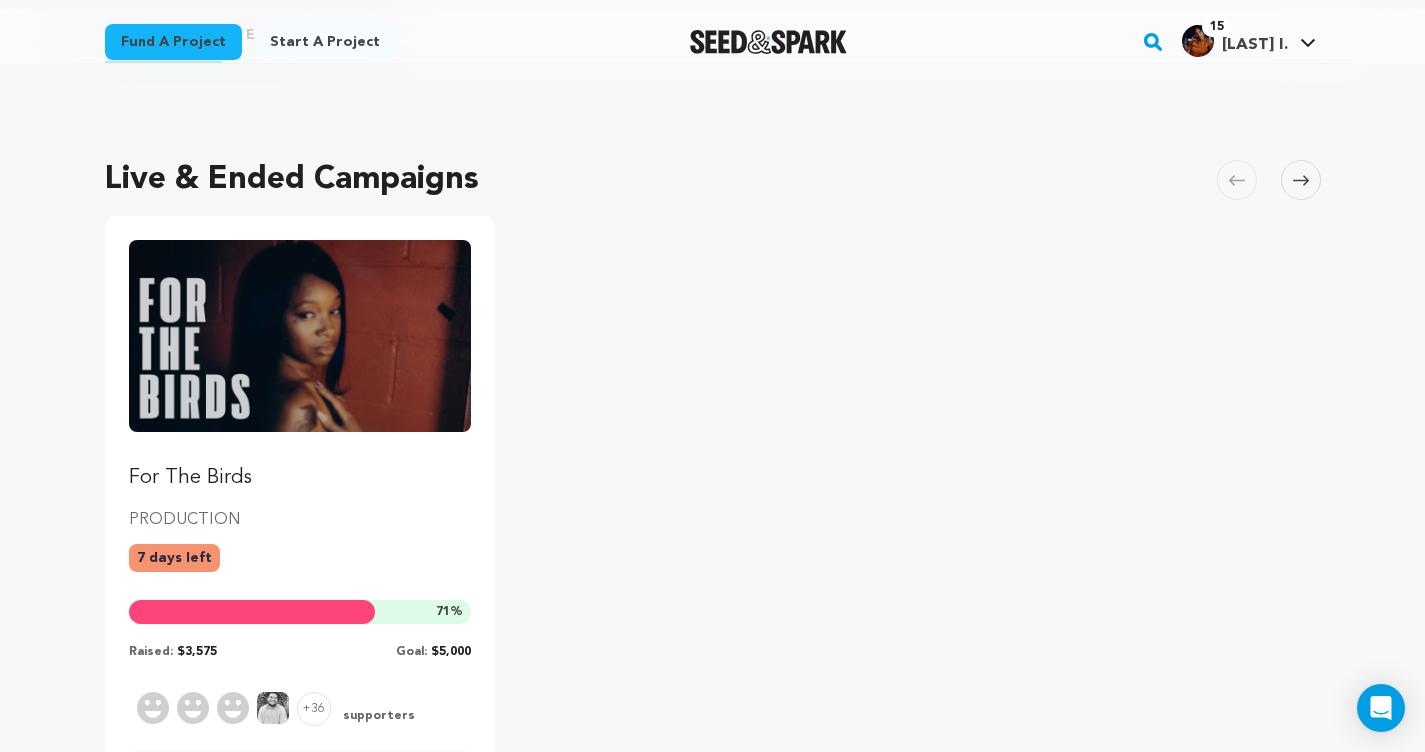 scroll, scrollTop: 242, scrollLeft: 0, axis: vertical 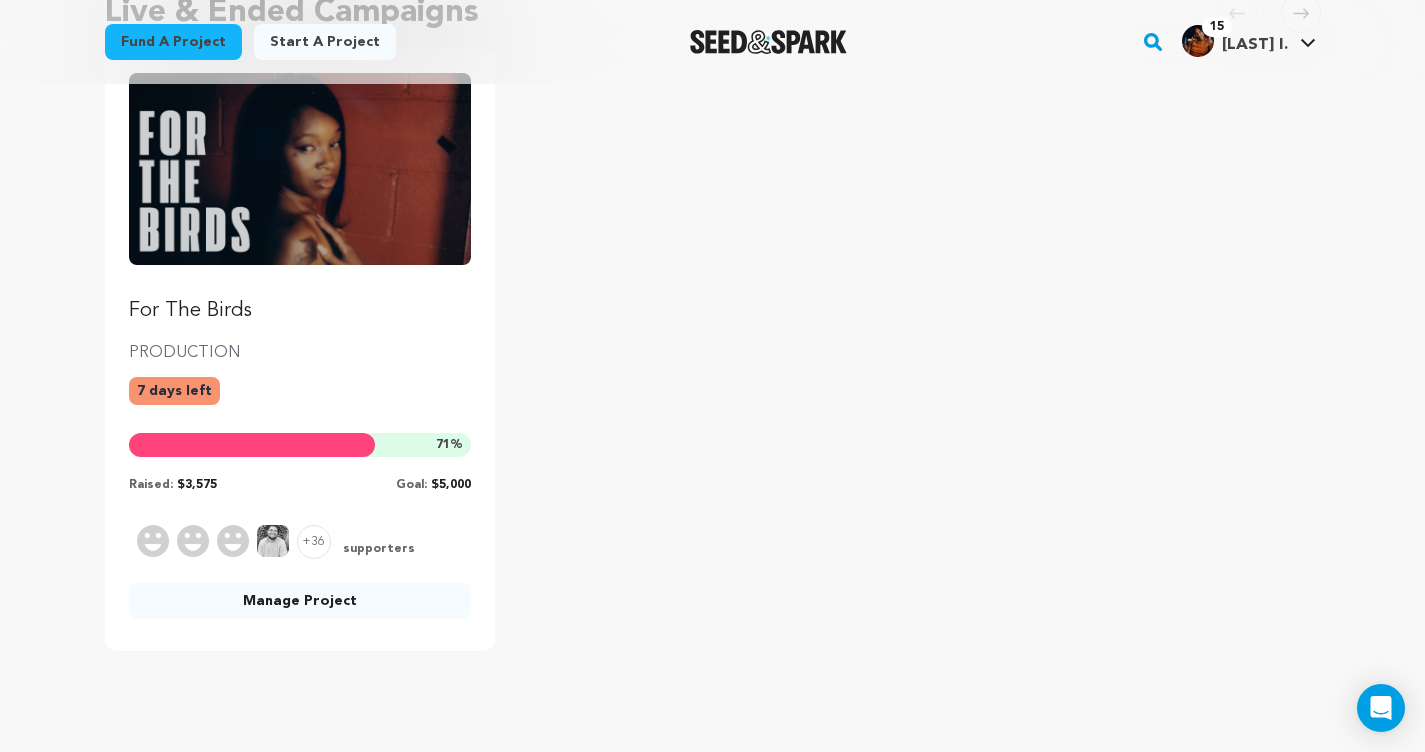 click on "Manage Project" at bounding box center (300, 601) 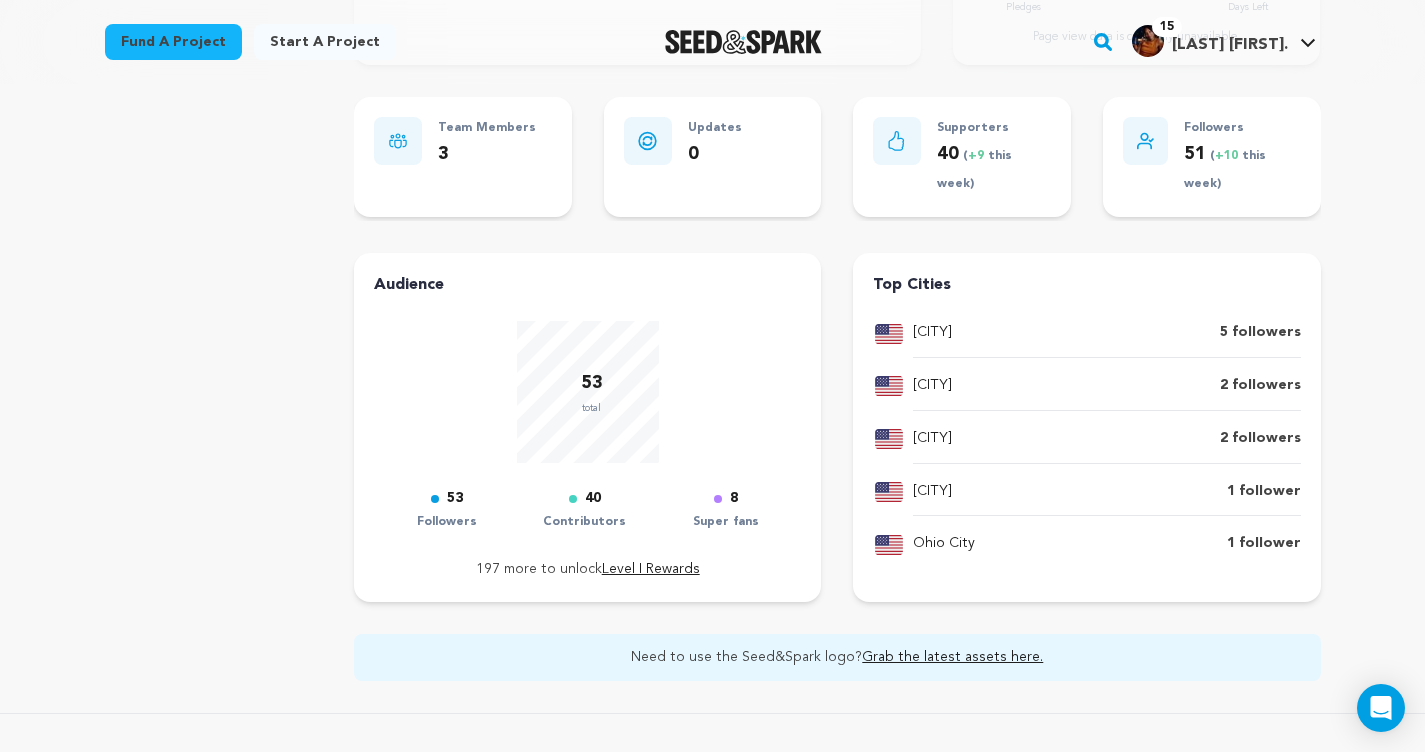 scroll, scrollTop: 607, scrollLeft: 0, axis: vertical 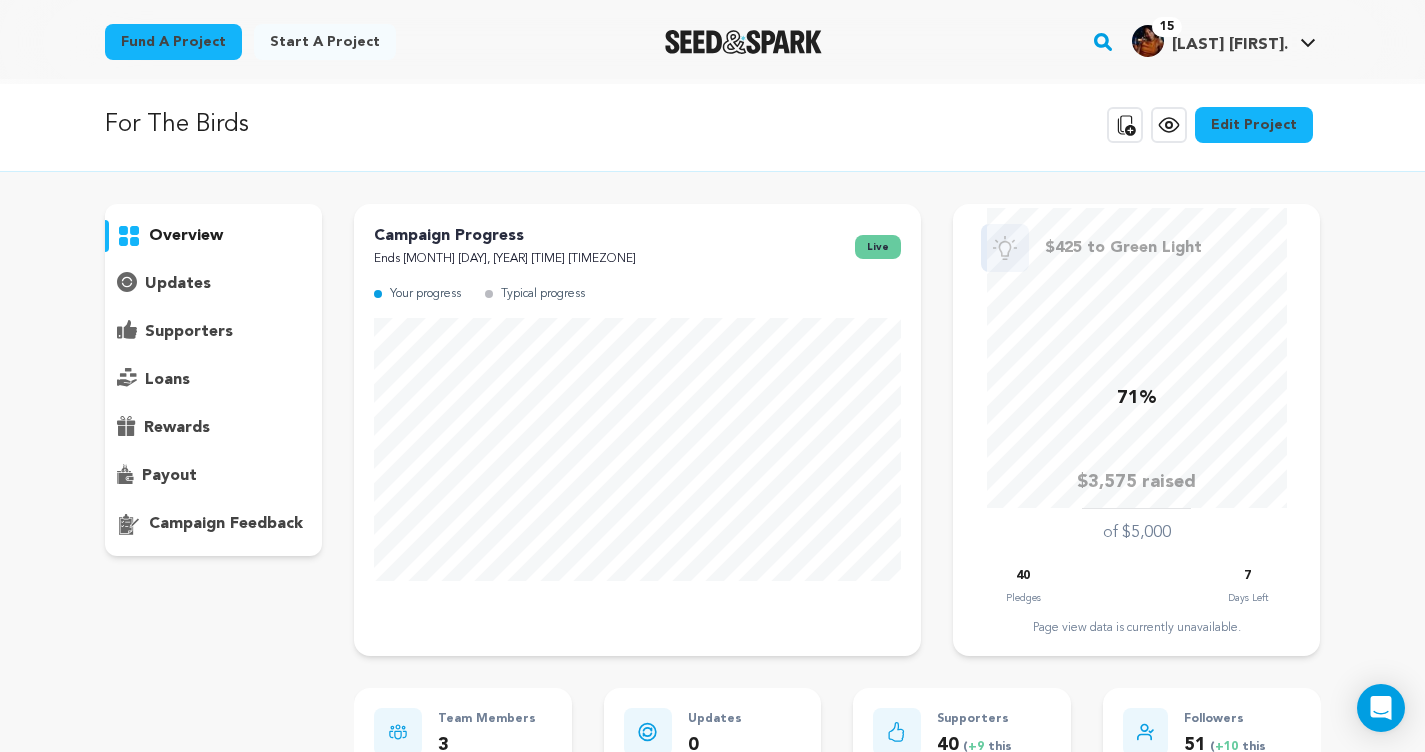 click on "supporters" at bounding box center (214, 332) 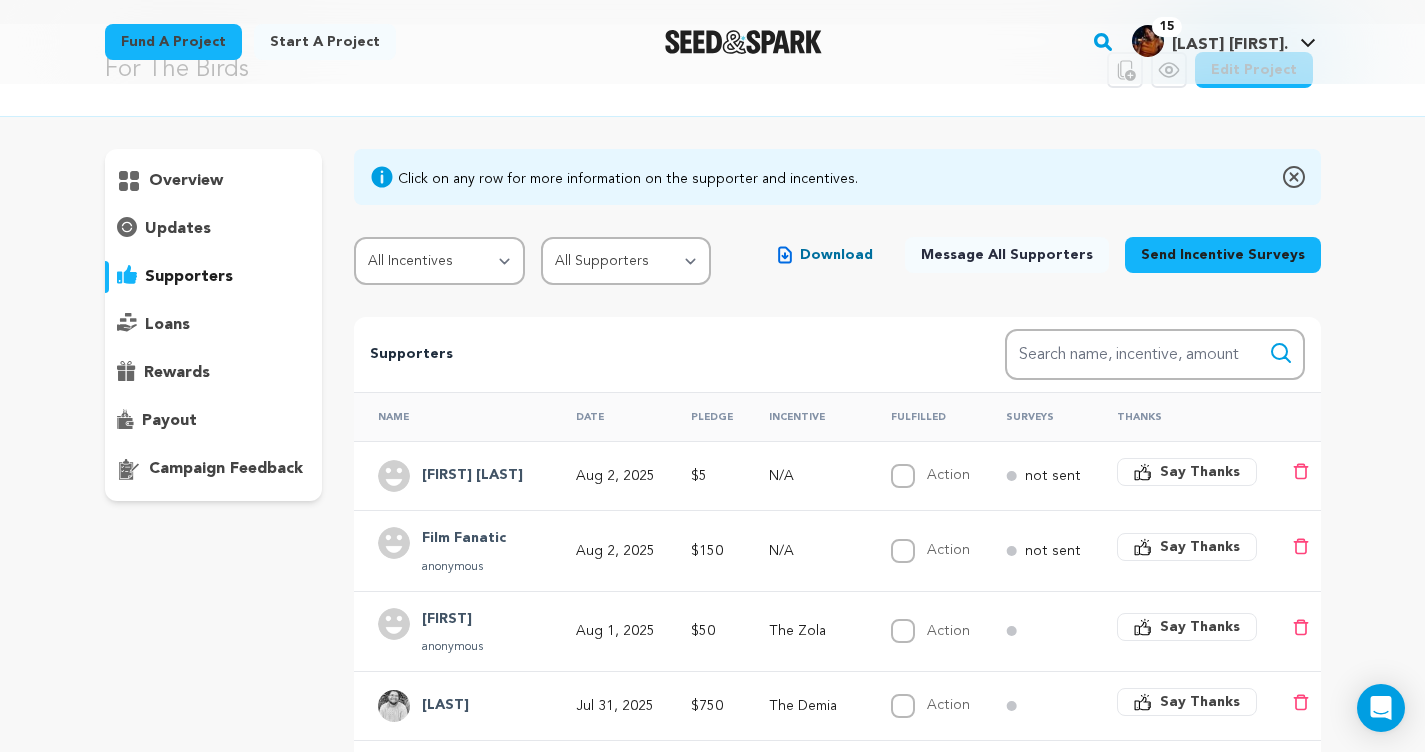 scroll, scrollTop: 64, scrollLeft: 0, axis: vertical 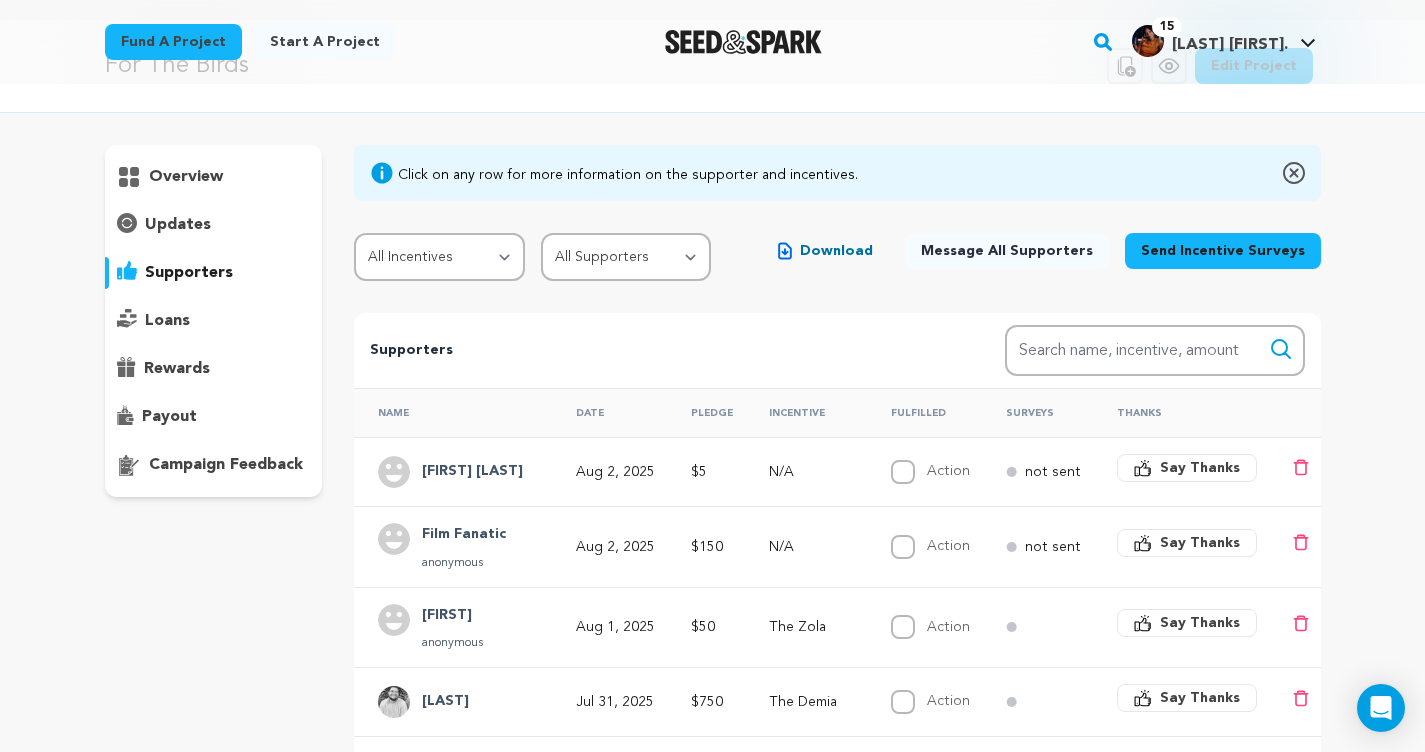 click on "[FIRST] [LAST]" at bounding box center (472, 472) 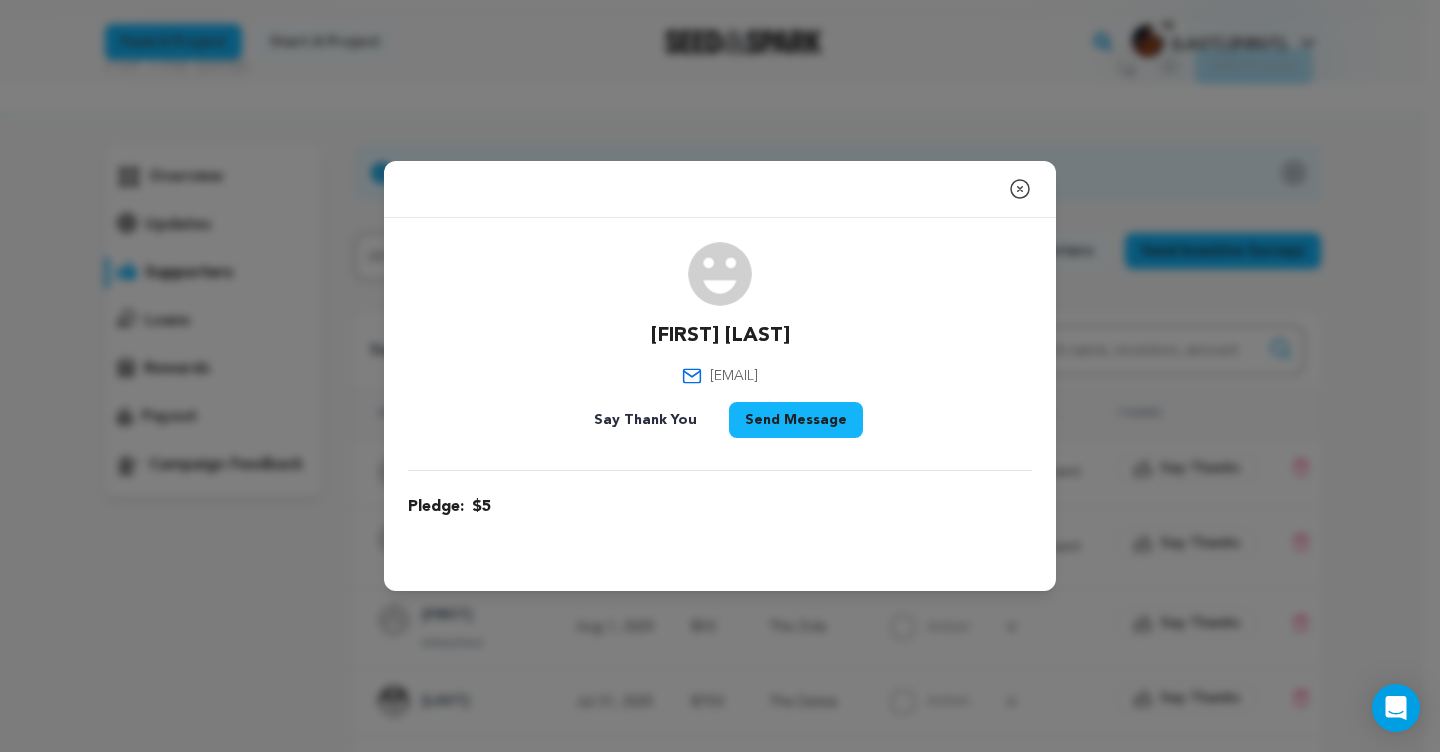 click 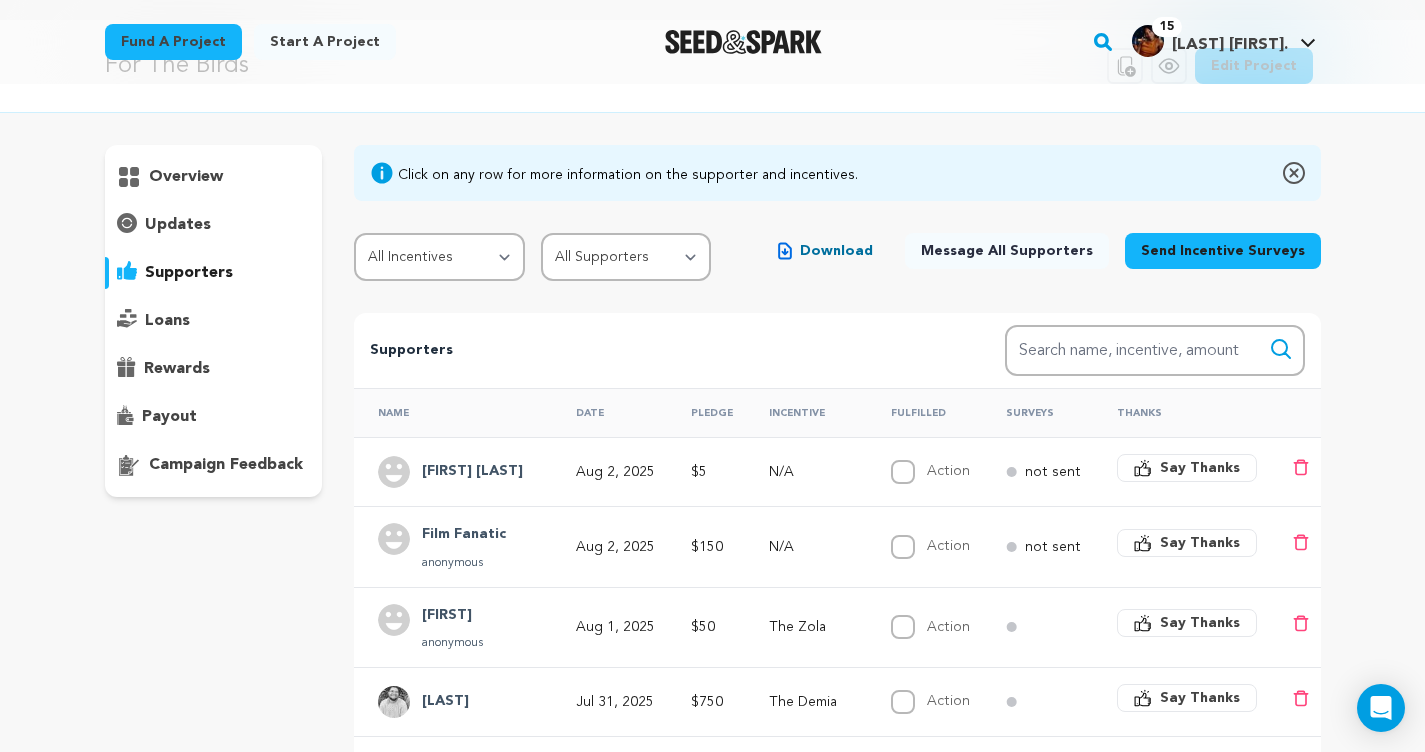 scroll, scrollTop: 68, scrollLeft: 0, axis: vertical 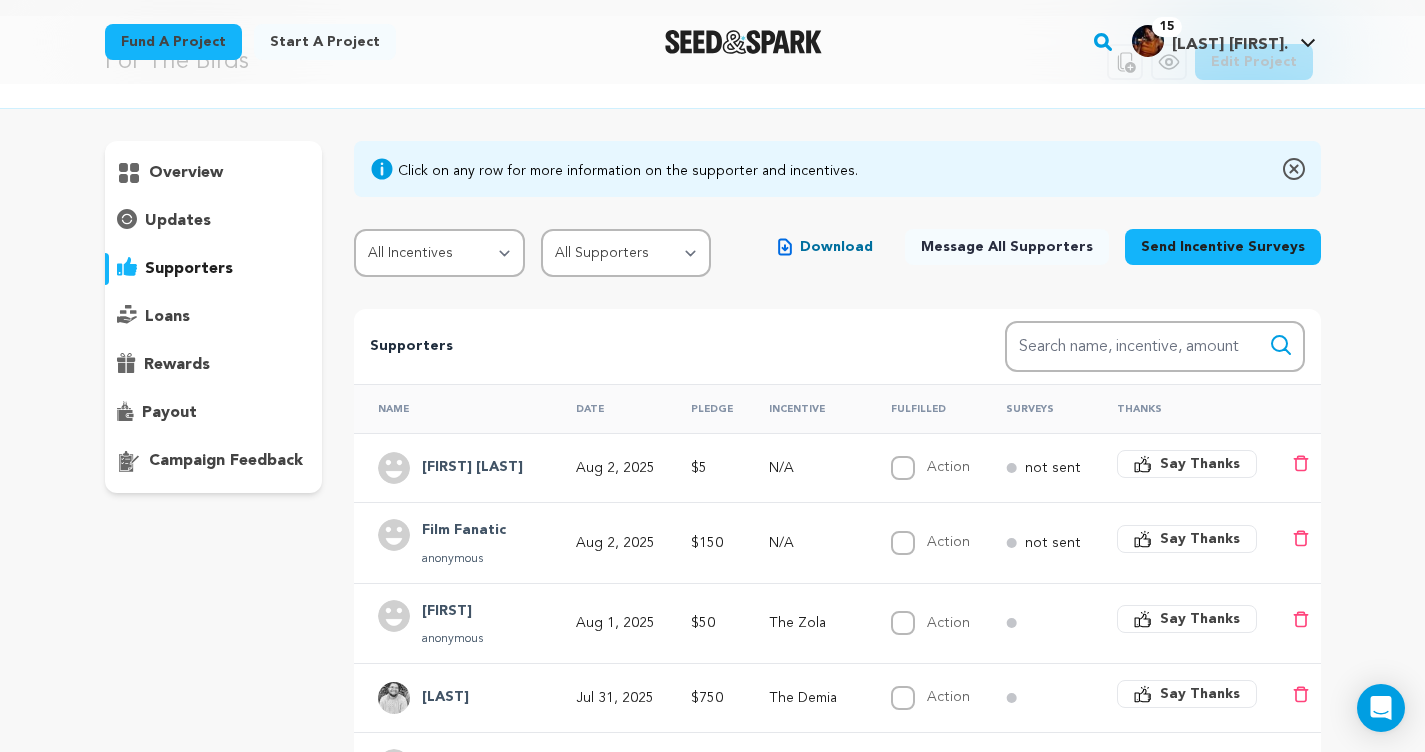 click on "Download" at bounding box center [836, 247] 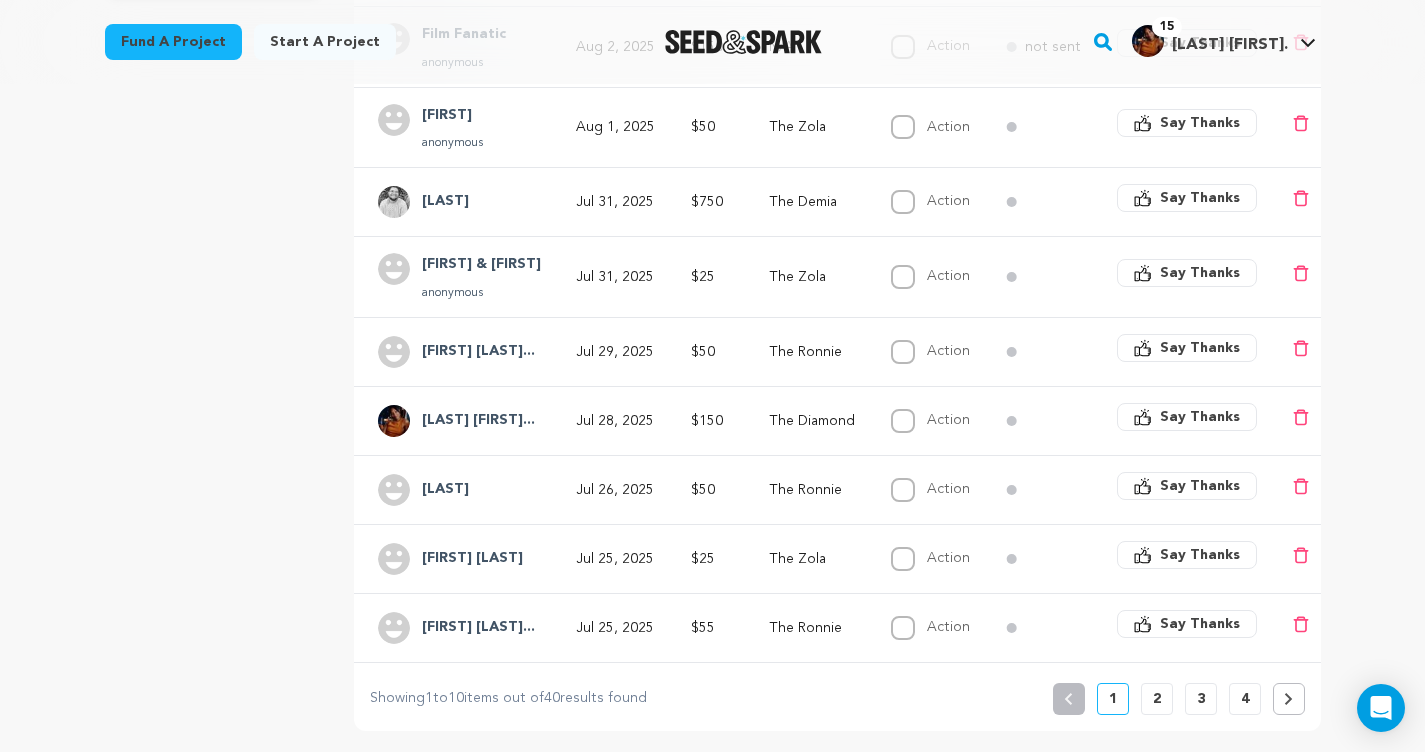 scroll, scrollTop: 586, scrollLeft: 0, axis: vertical 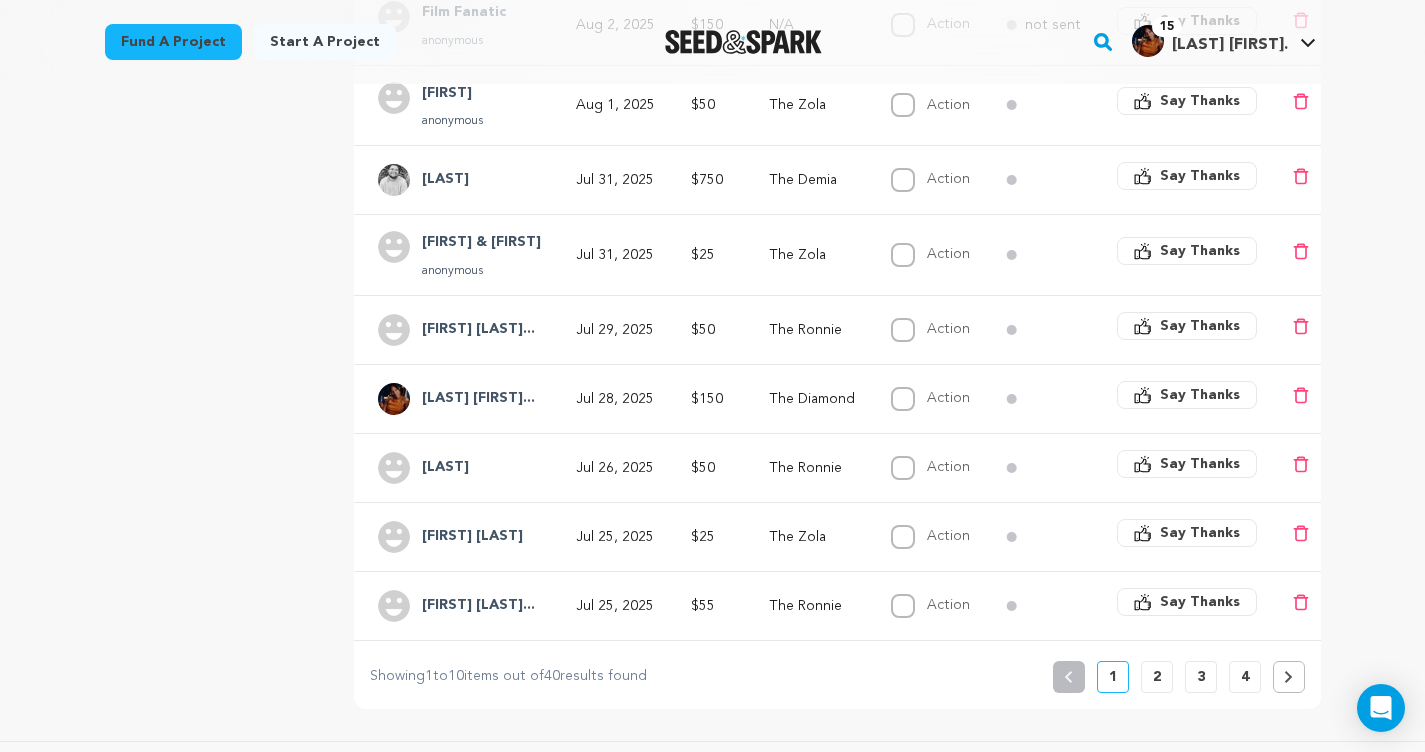 click on "[FIRST] [LAST]" at bounding box center (472, 537) 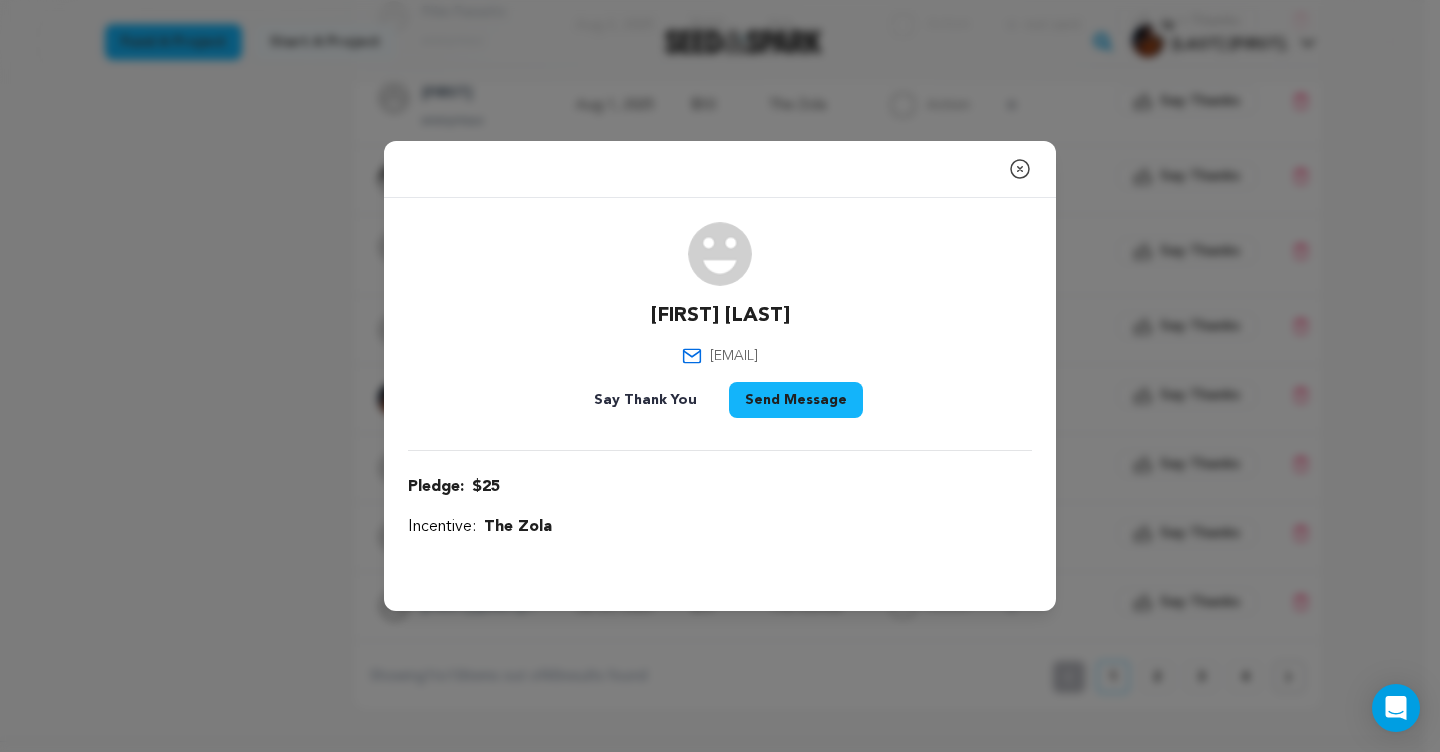click 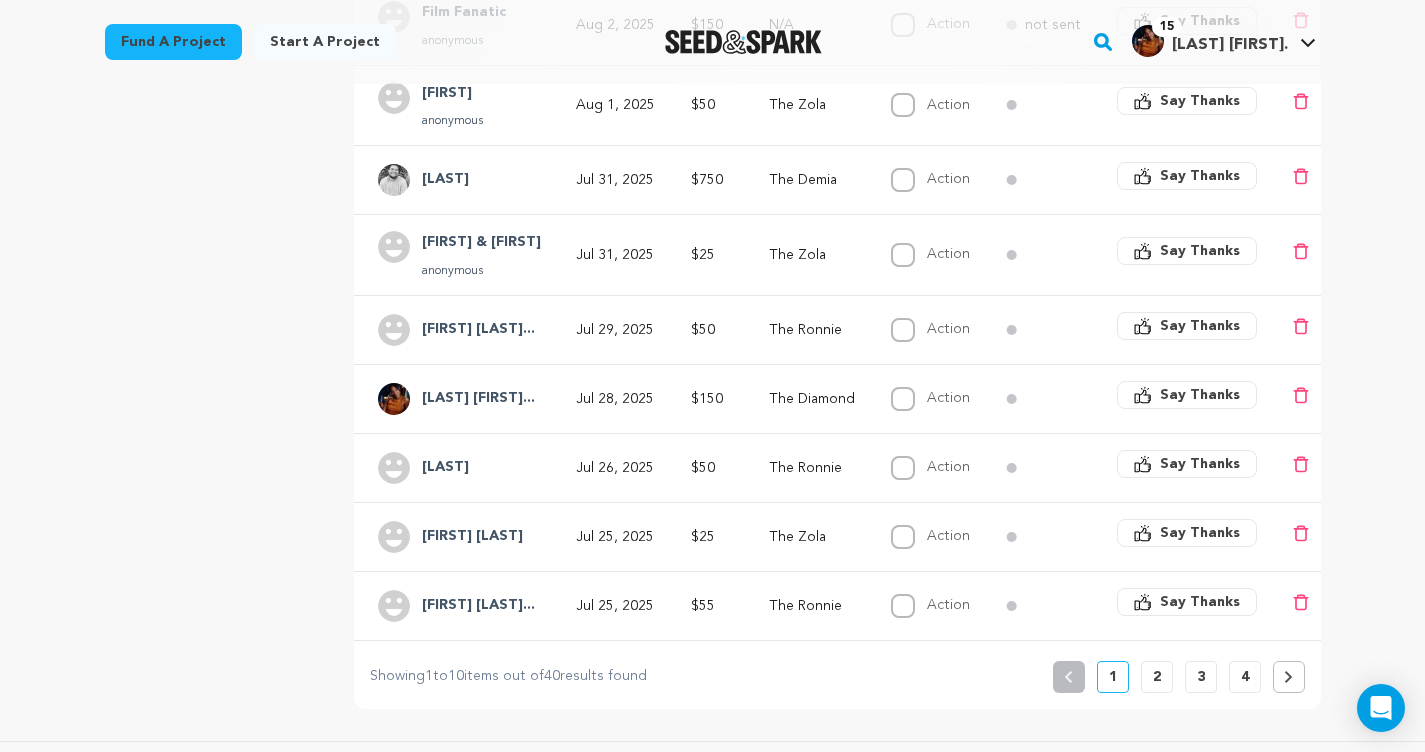 click on "2" at bounding box center [1157, 677] 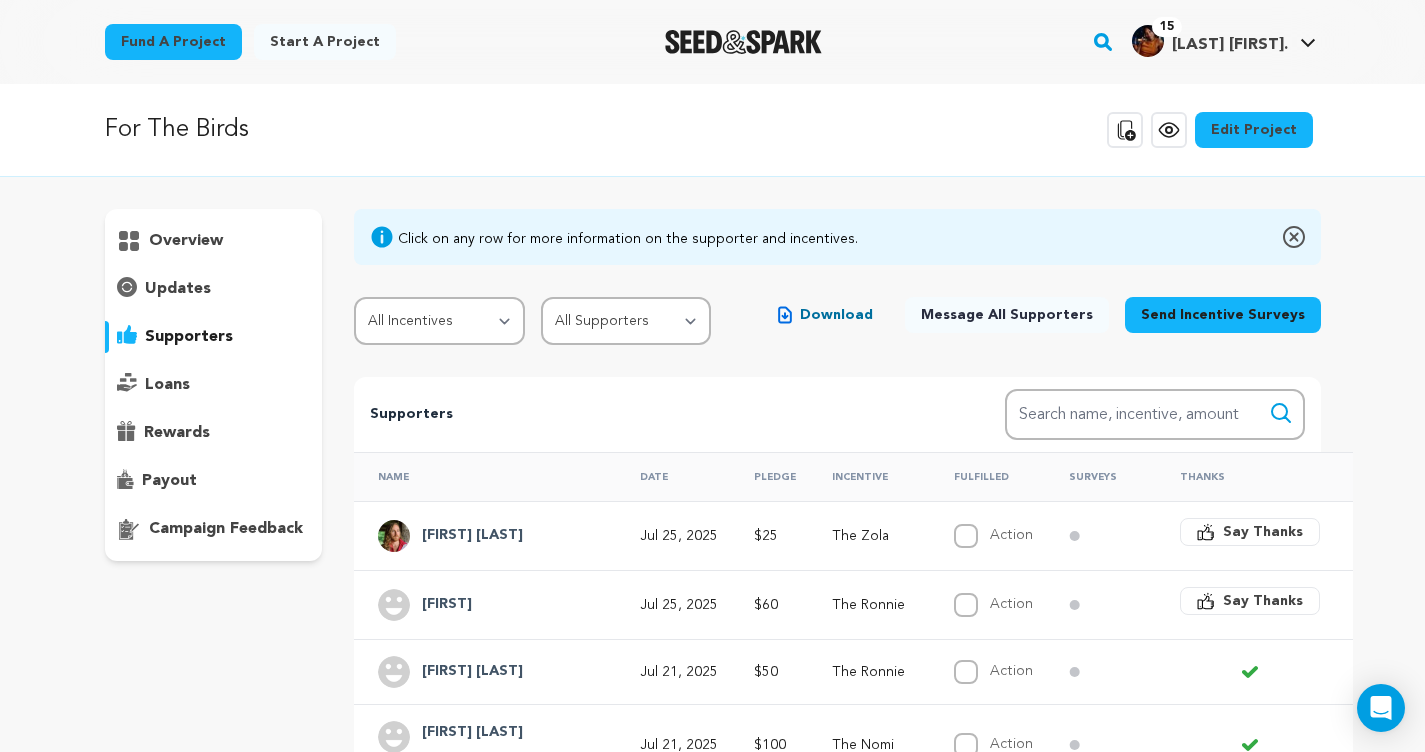 scroll, scrollTop: 257, scrollLeft: 0, axis: vertical 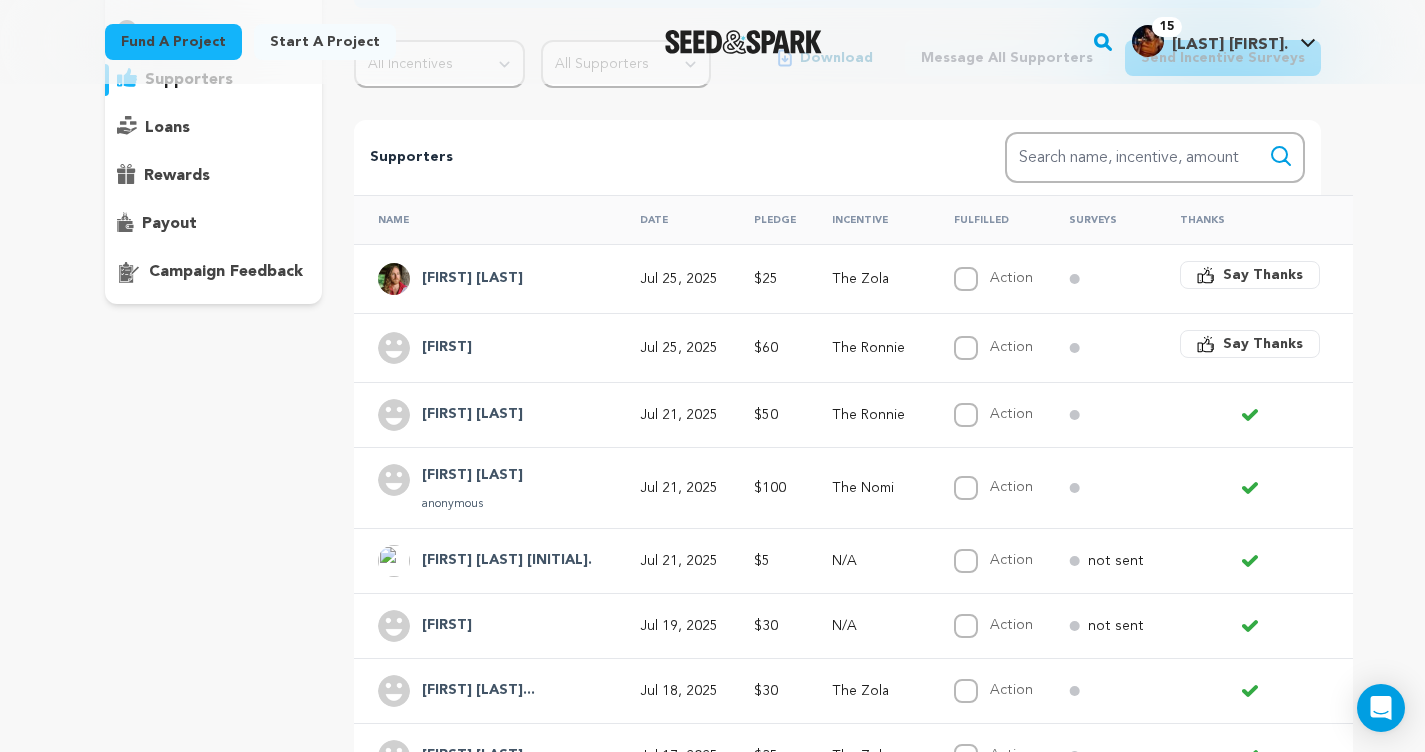 click on "[FIRST]" at bounding box center [447, 348] 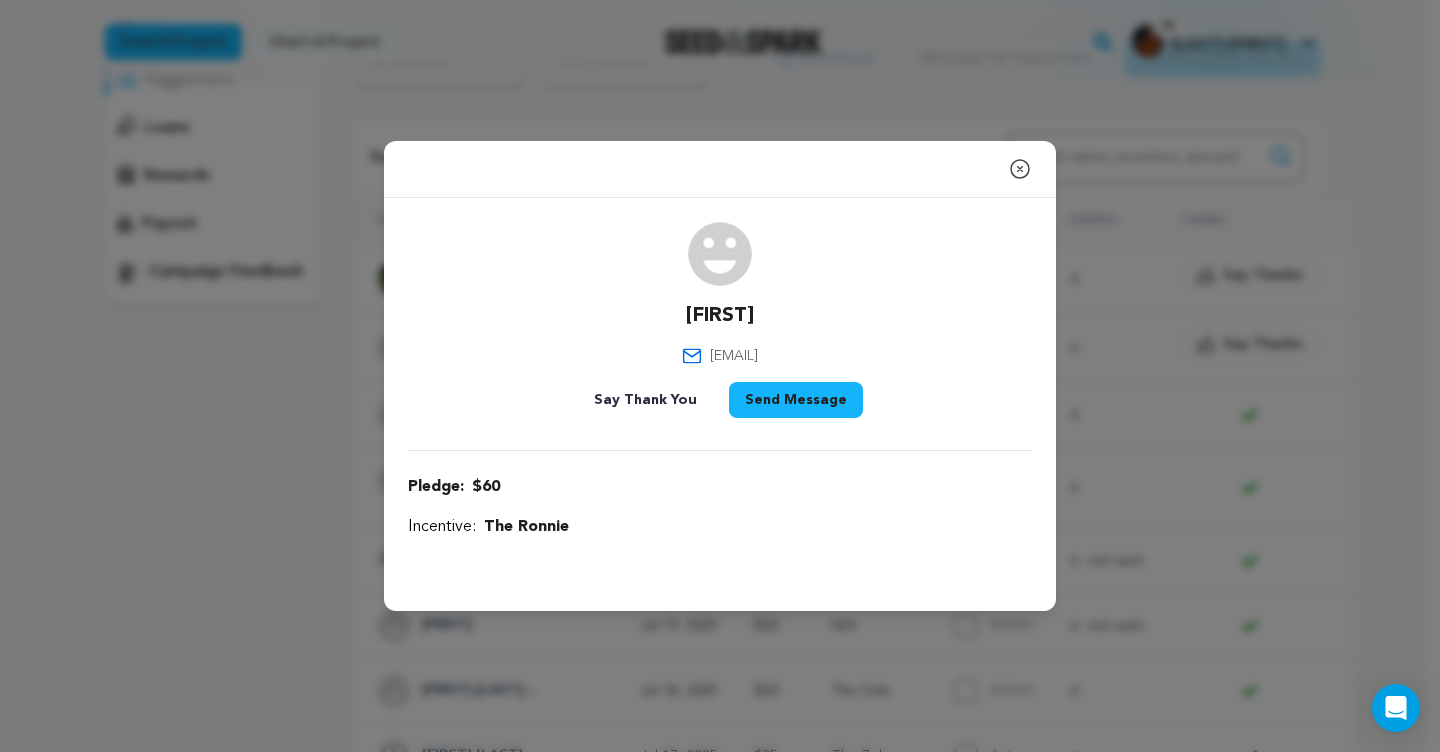 click 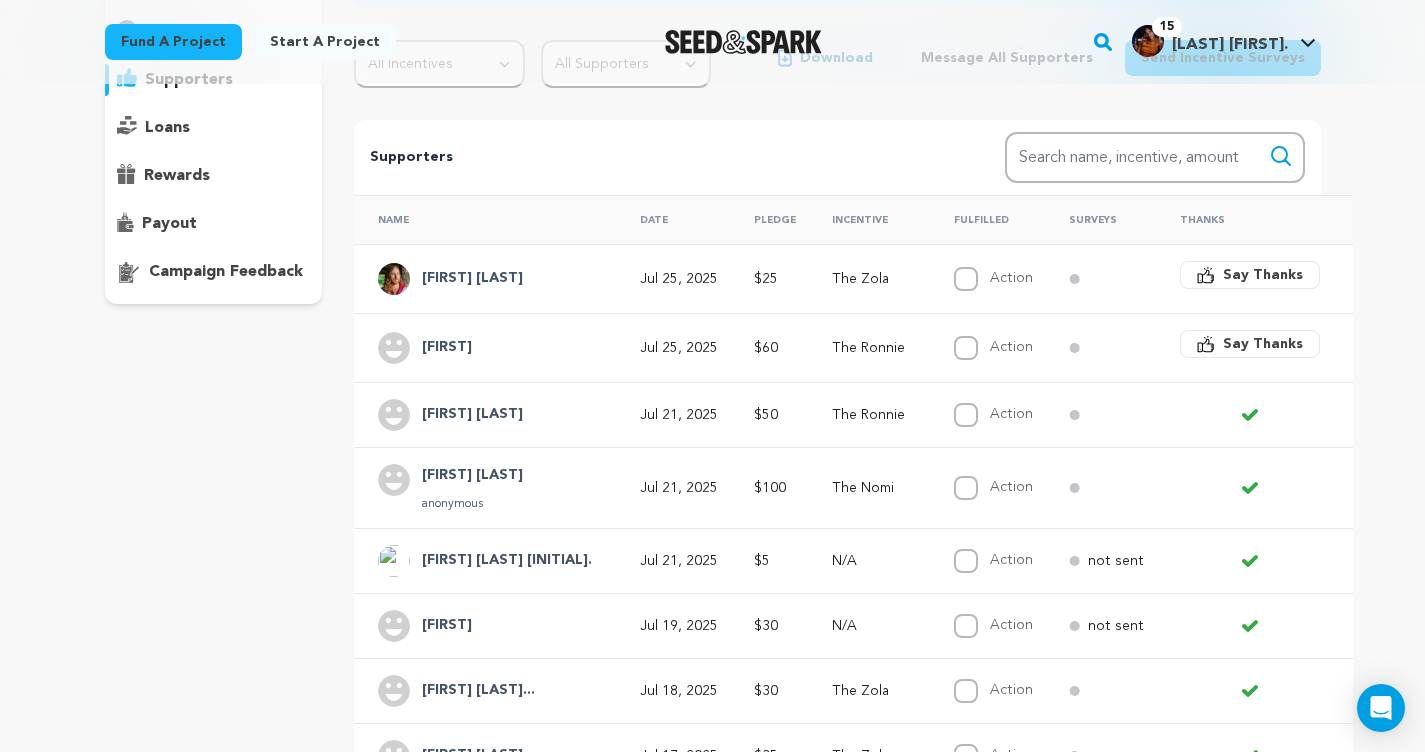 click on "[FIRST] [LAST]" at bounding box center [472, 415] 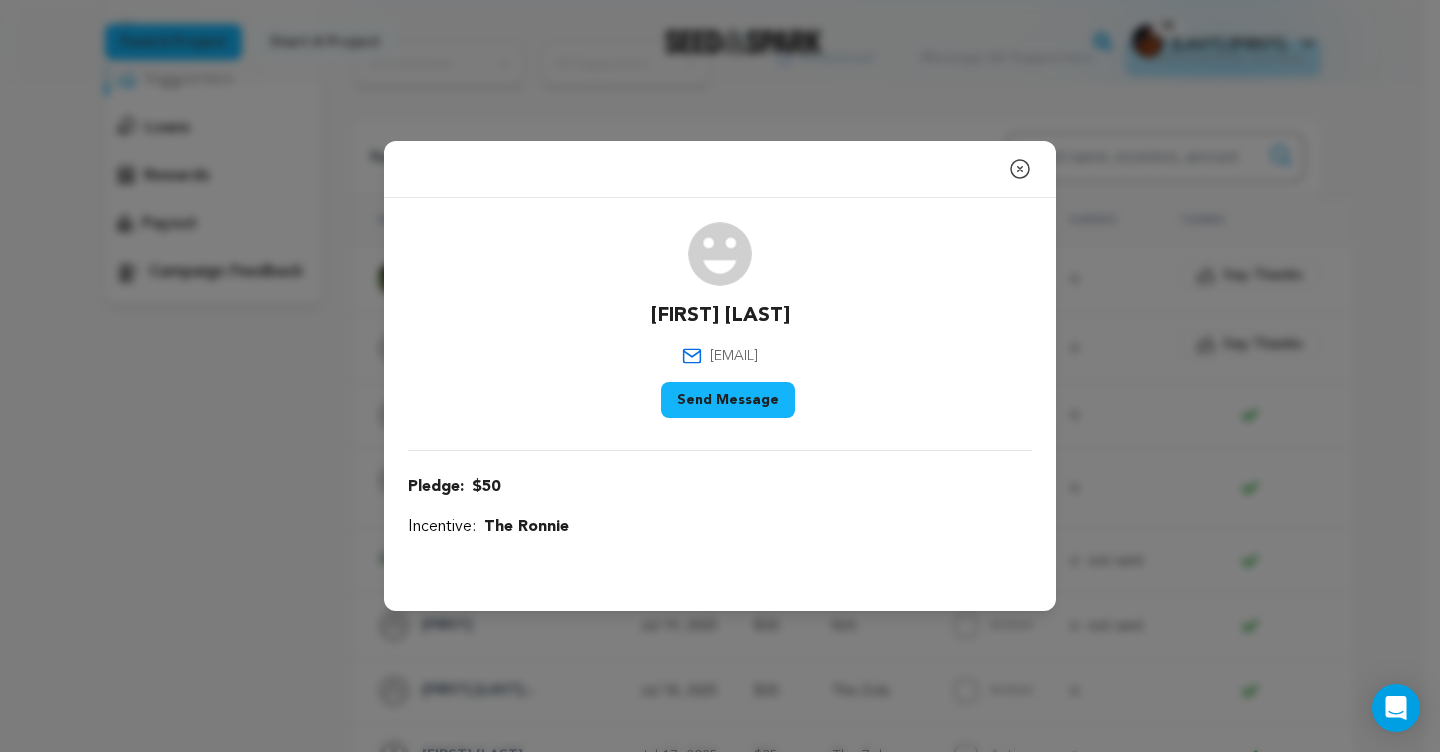 click 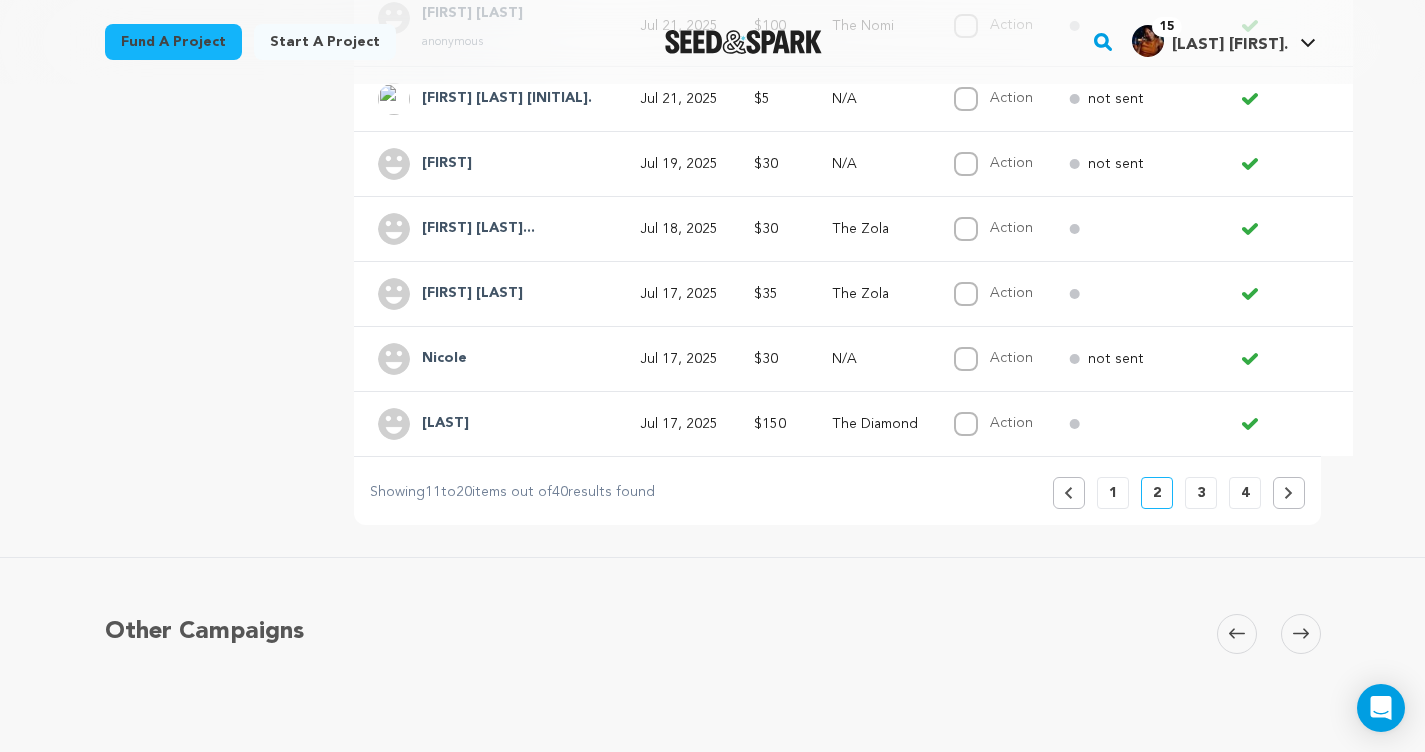 scroll, scrollTop: 814, scrollLeft: 0, axis: vertical 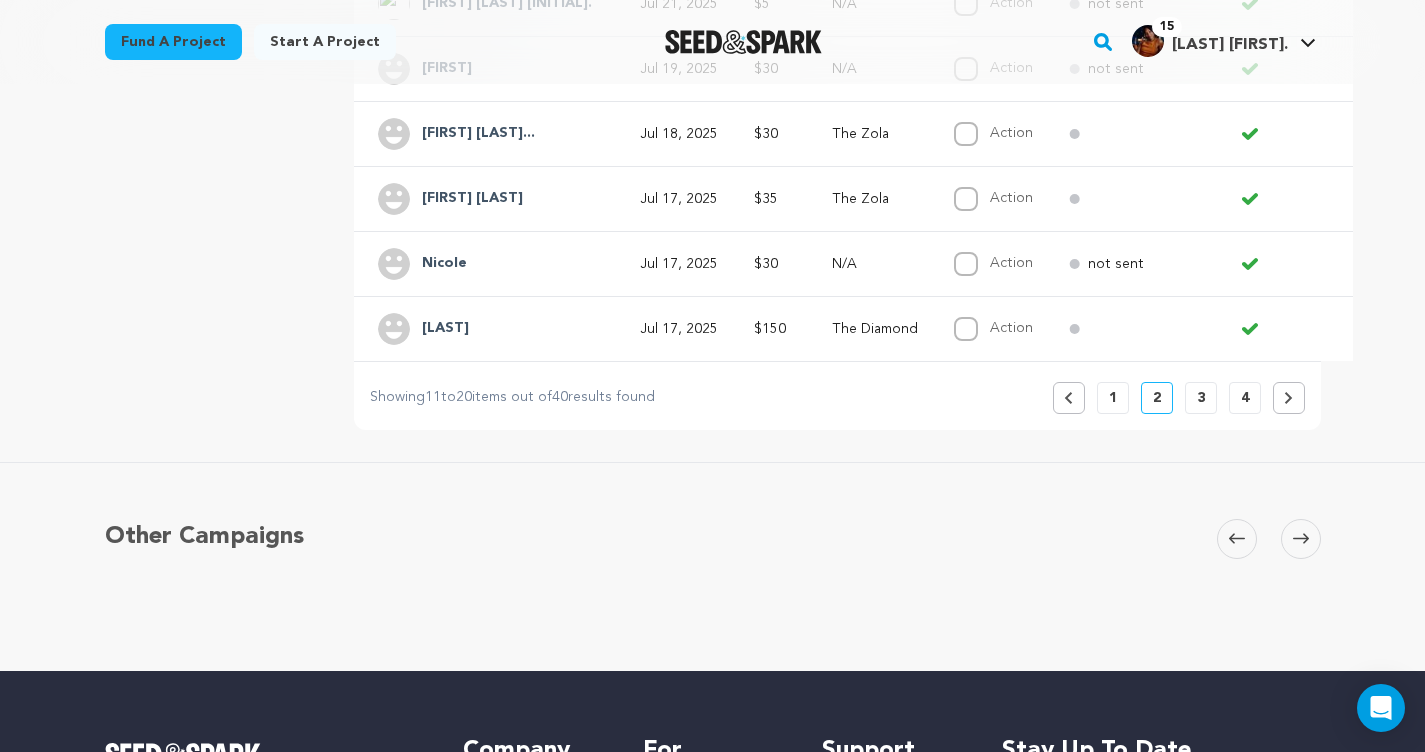click on "1" at bounding box center [1113, 398] 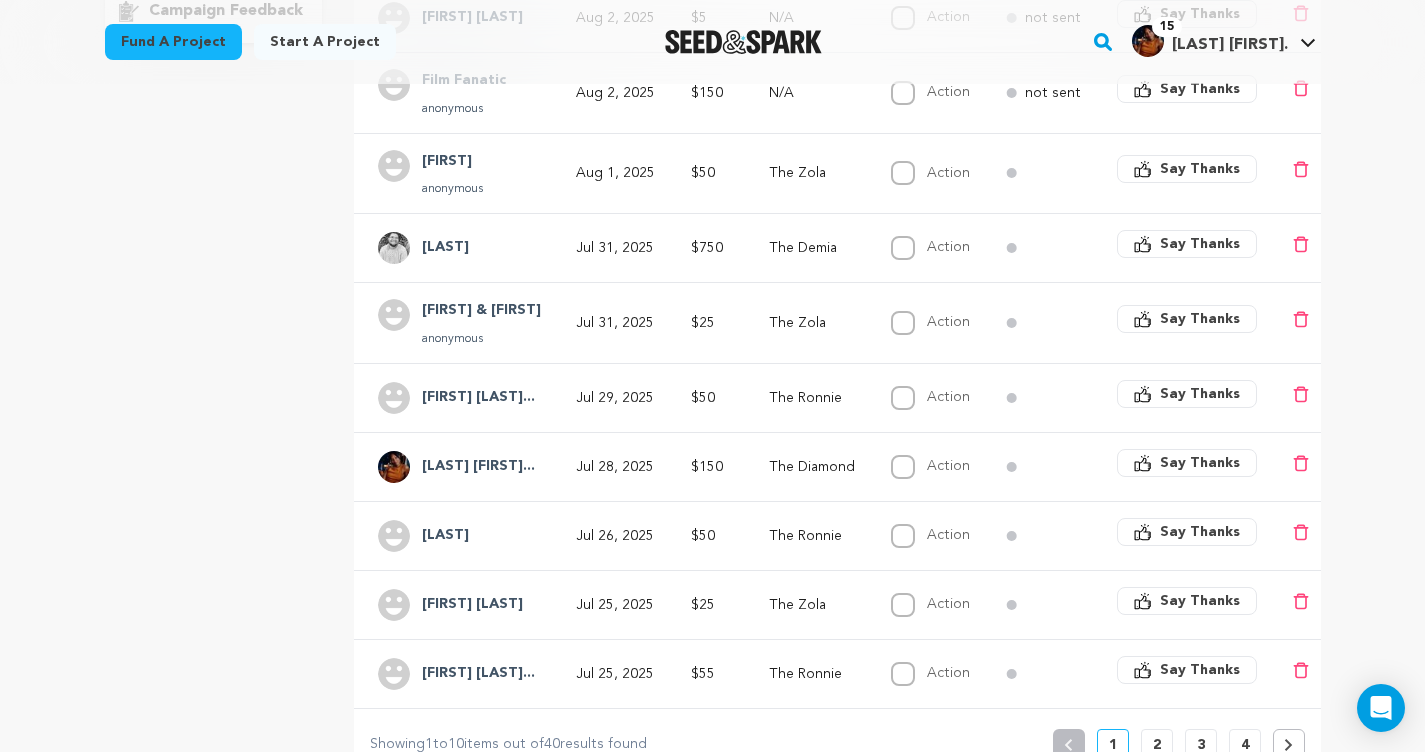 scroll, scrollTop: 914, scrollLeft: 0, axis: vertical 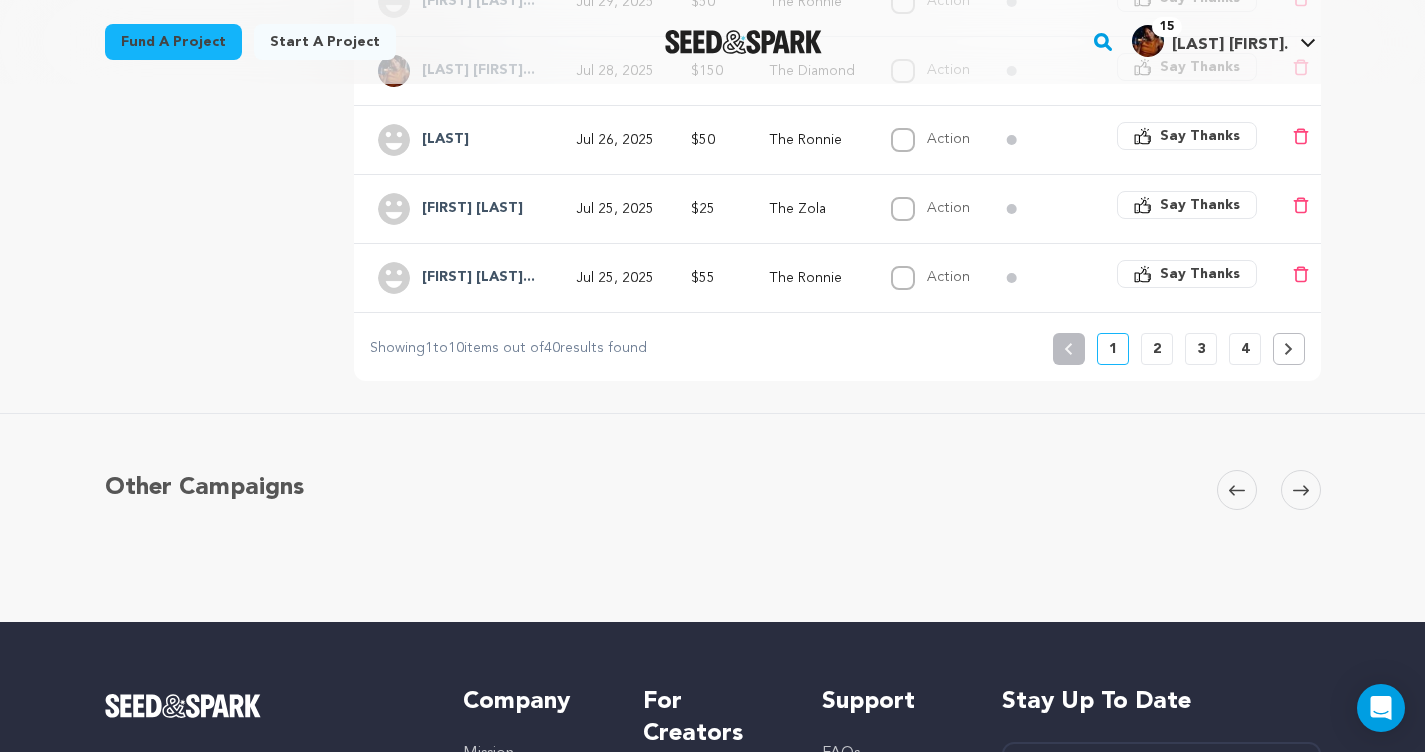 click on "2" at bounding box center (1157, 349) 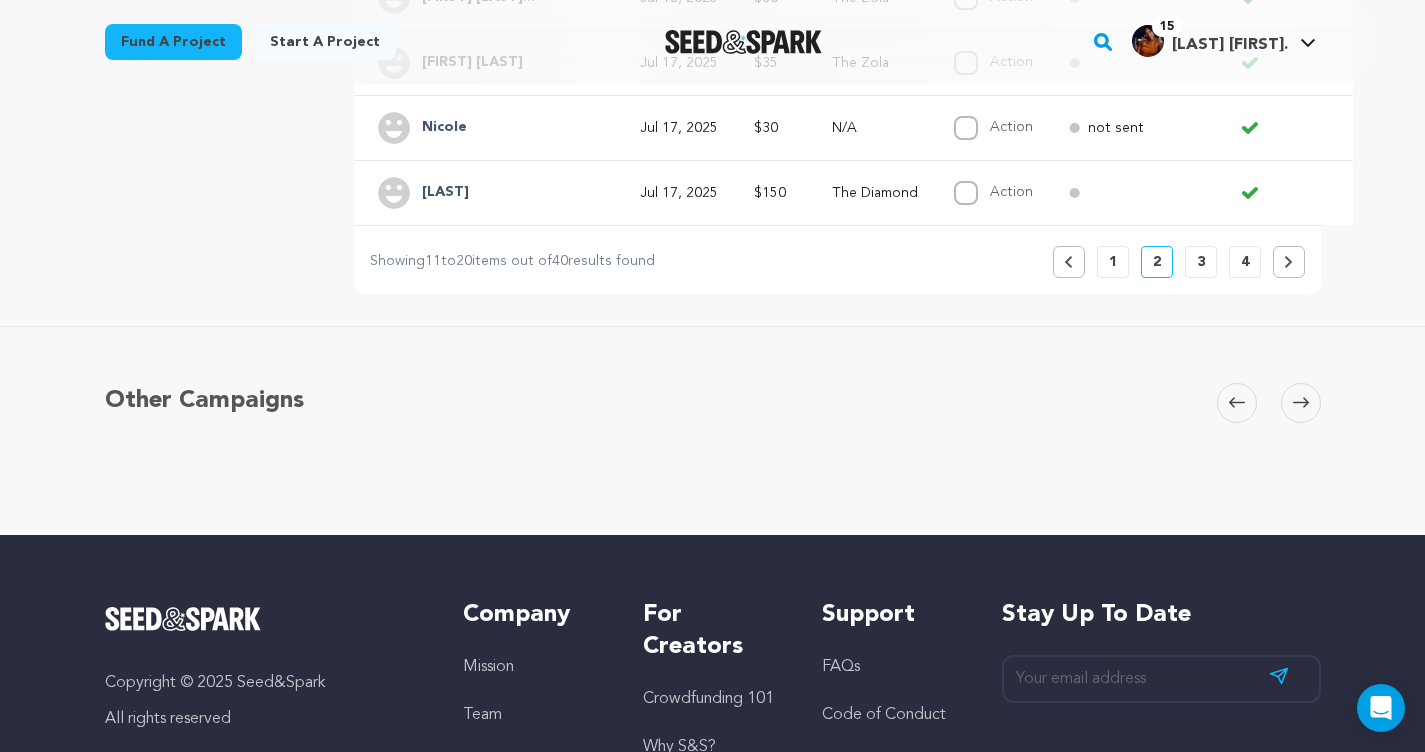 scroll, scrollTop: 646, scrollLeft: 0, axis: vertical 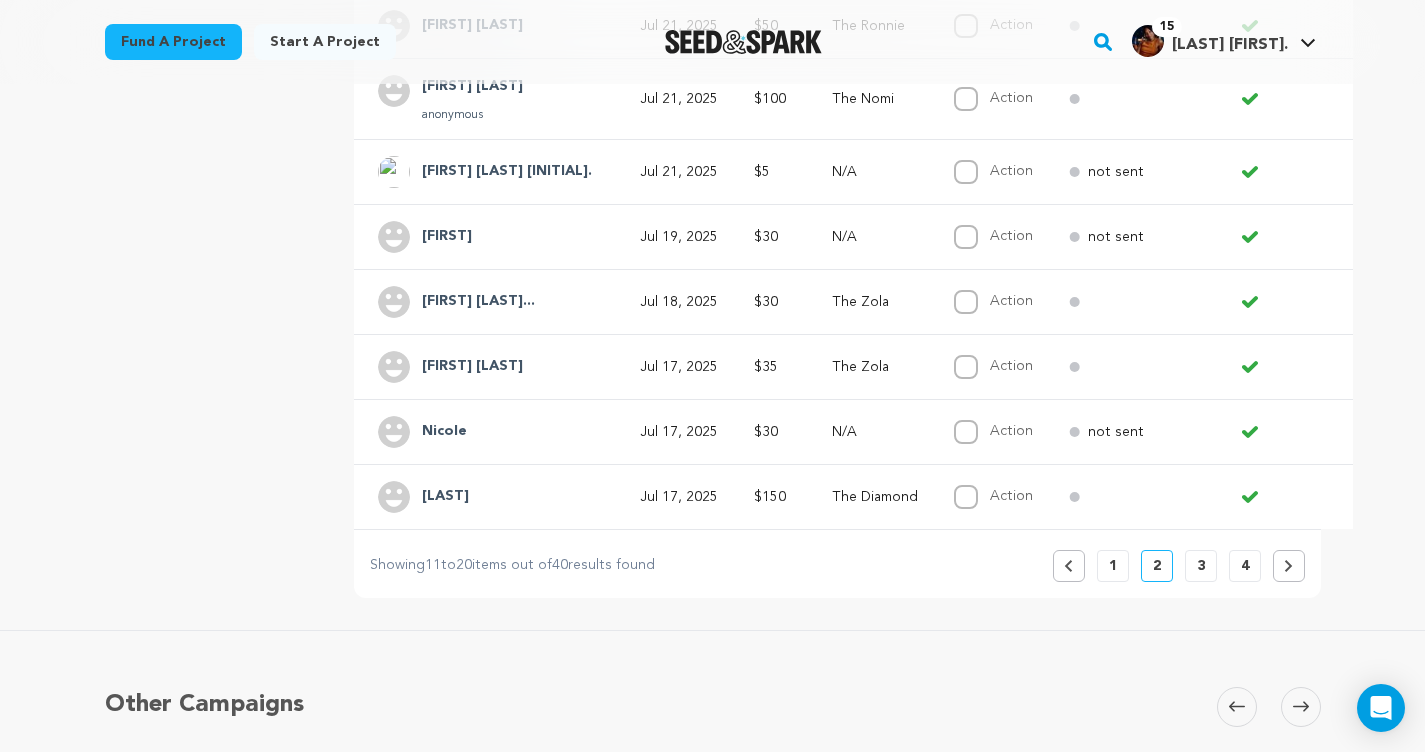 click on "1" at bounding box center [1113, 566] 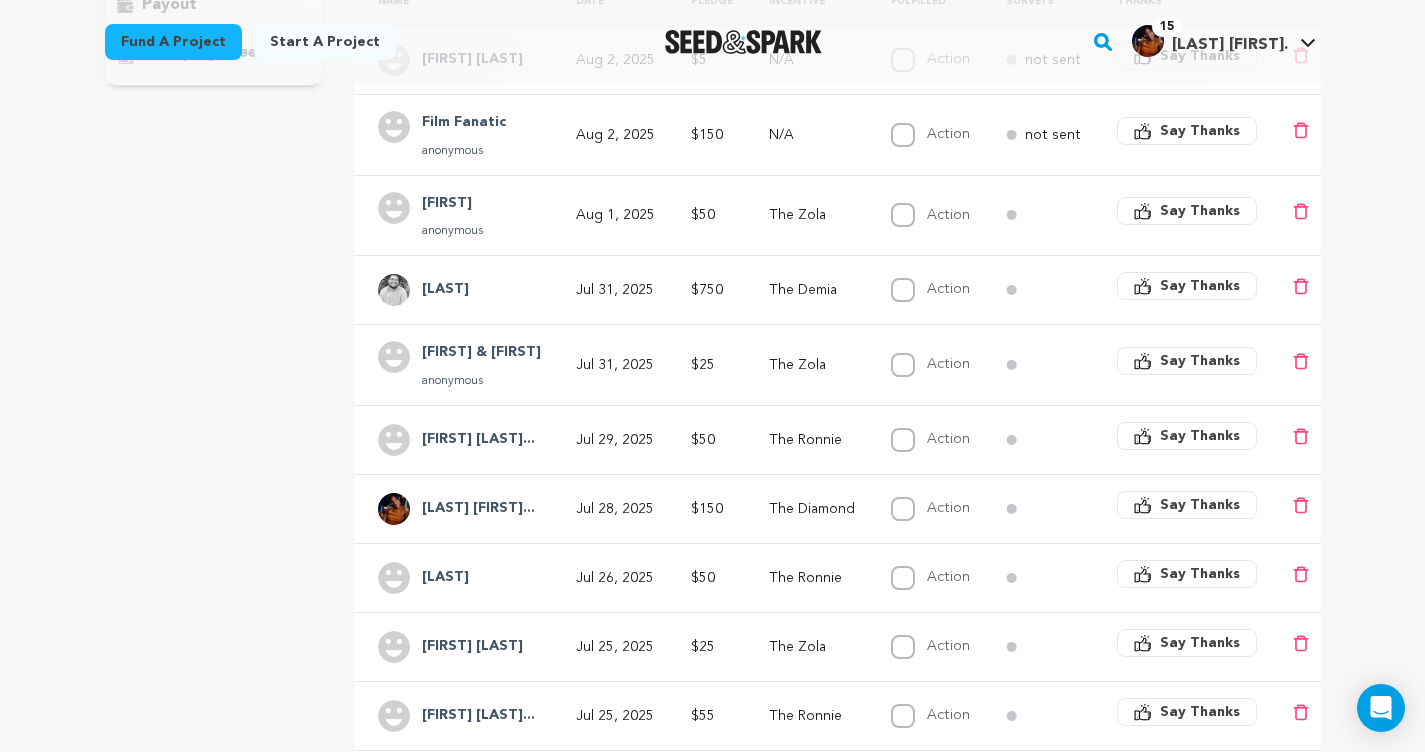 scroll, scrollTop: 408, scrollLeft: 0, axis: vertical 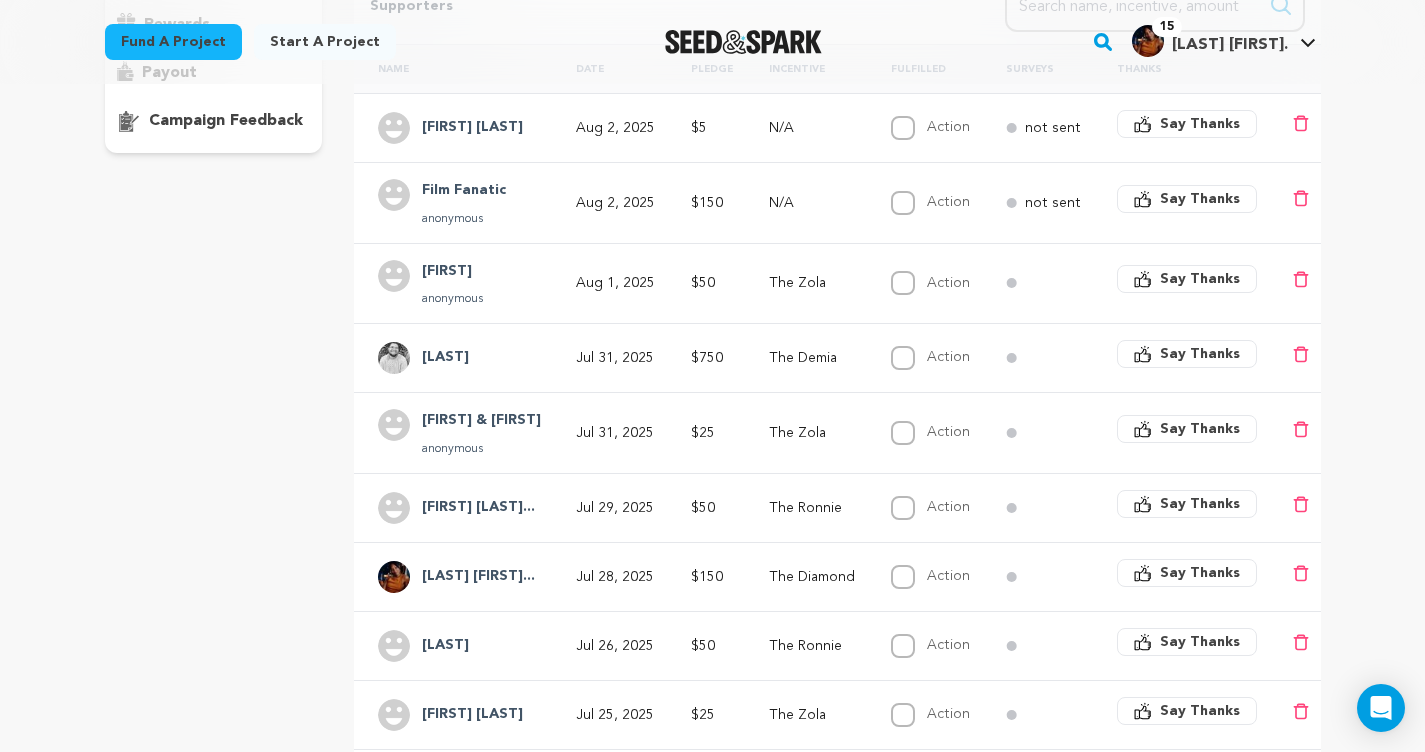 click on "Film Fanatic
[ANONYMOUS]" at bounding box center [464, 203] 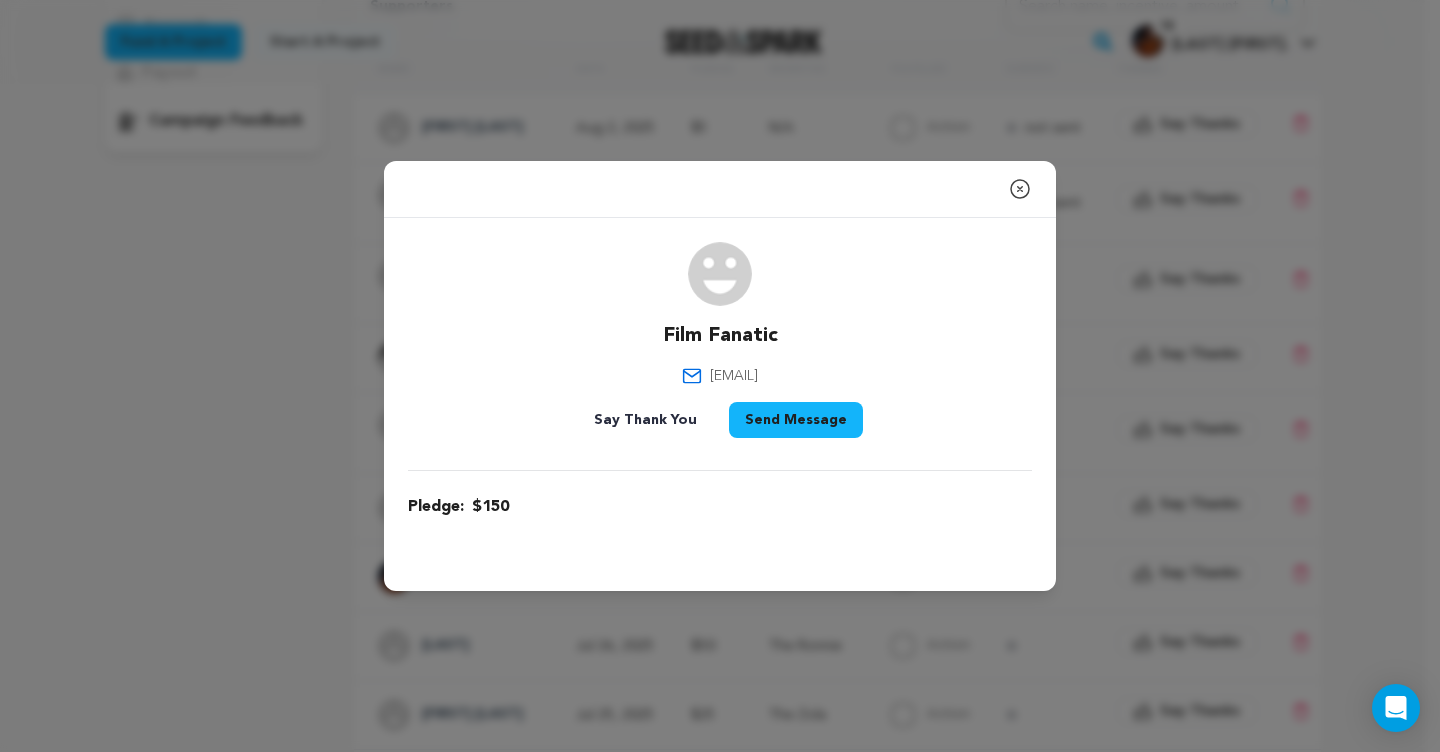 click 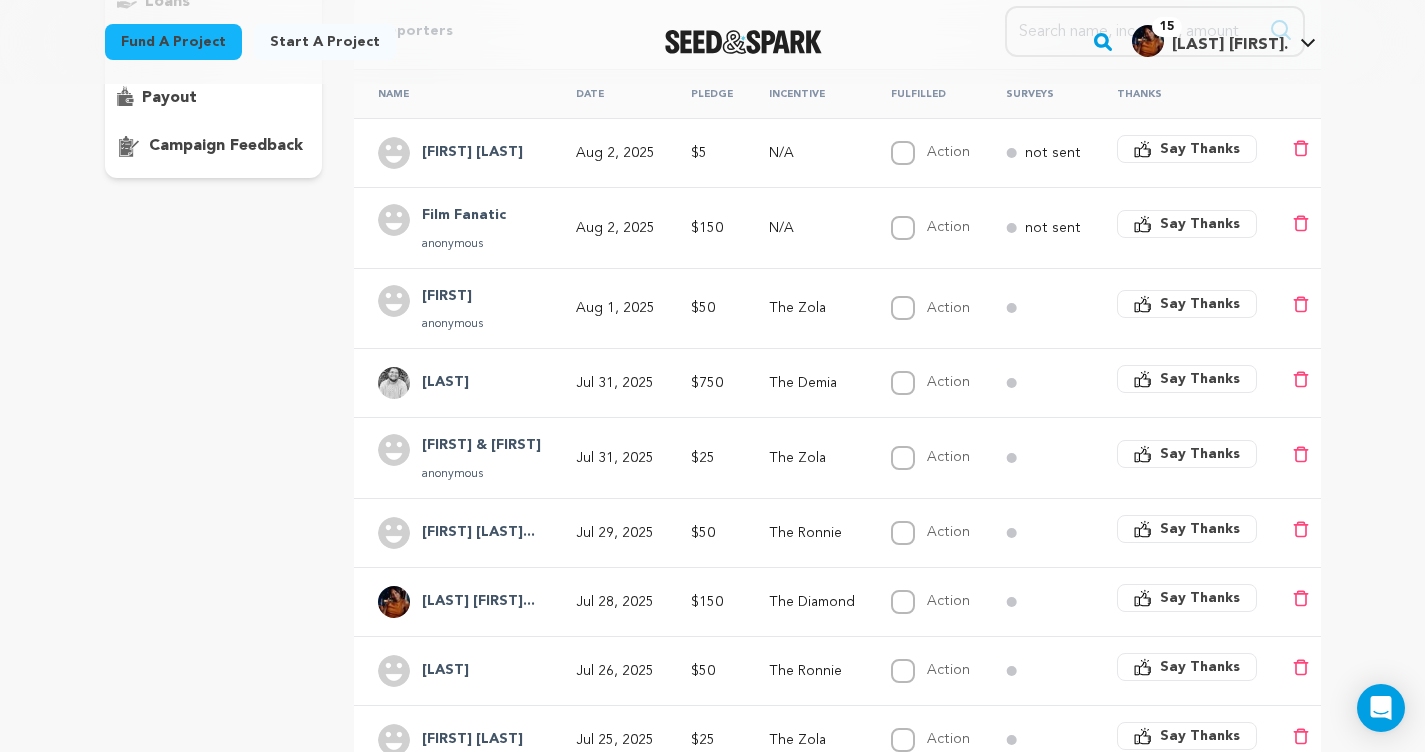 scroll, scrollTop: 265, scrollLeft: 0, axis: vertical 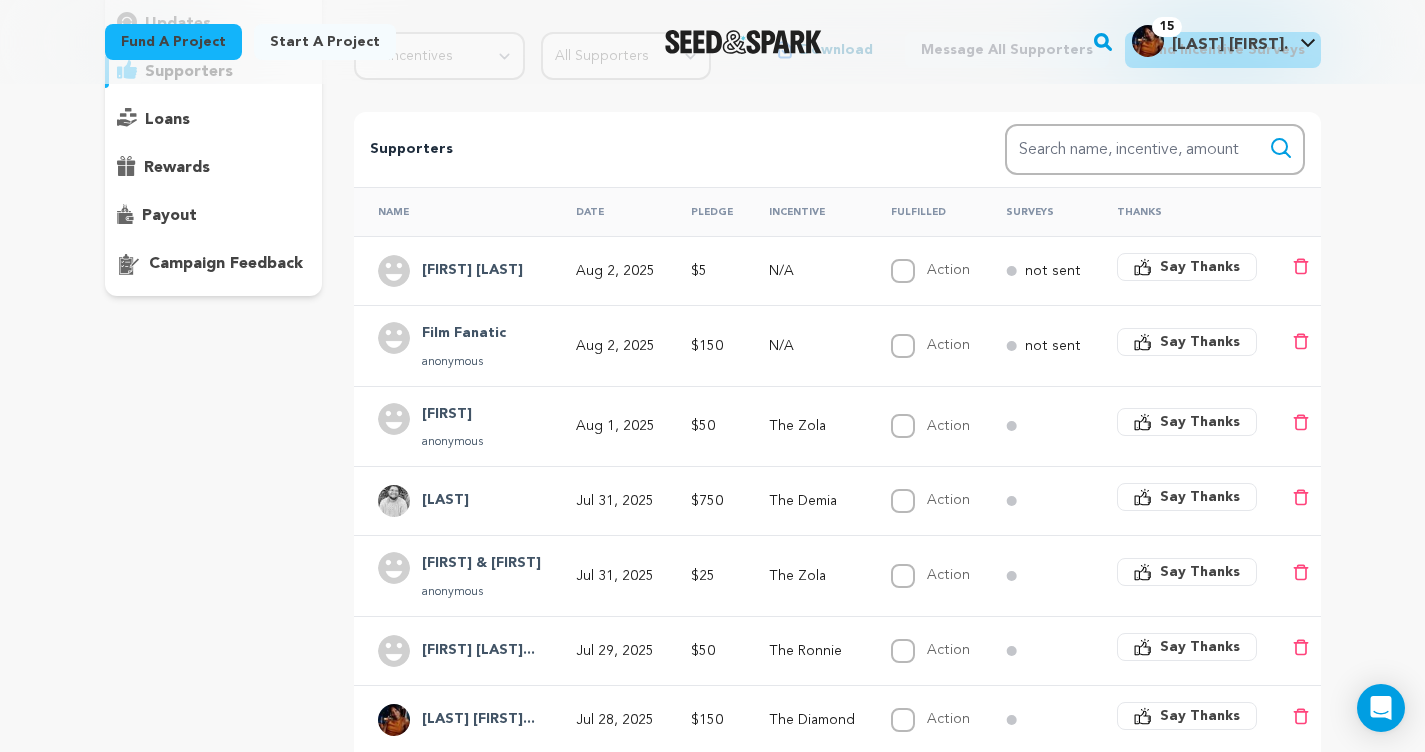 click on "[FIRST] [LAST]" at bounding box center [472, 271] 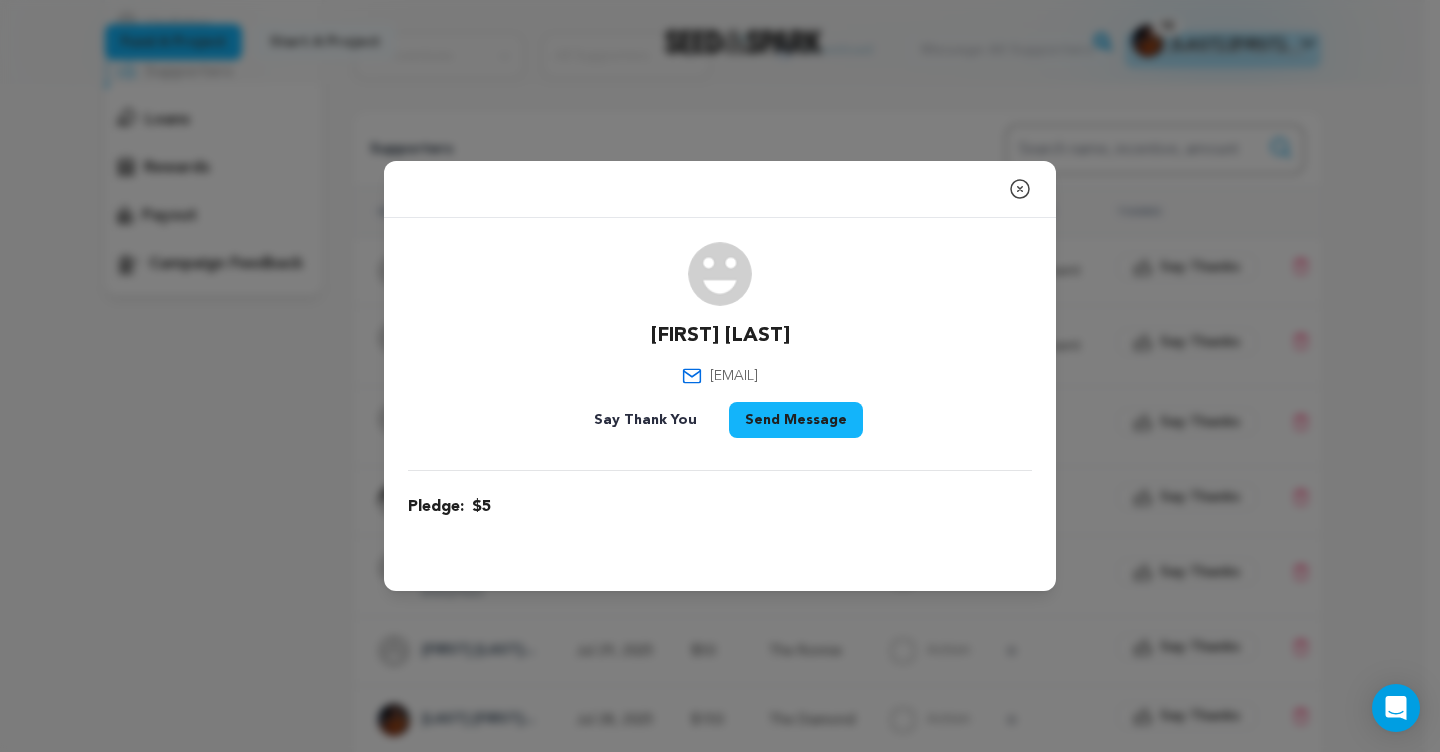 click 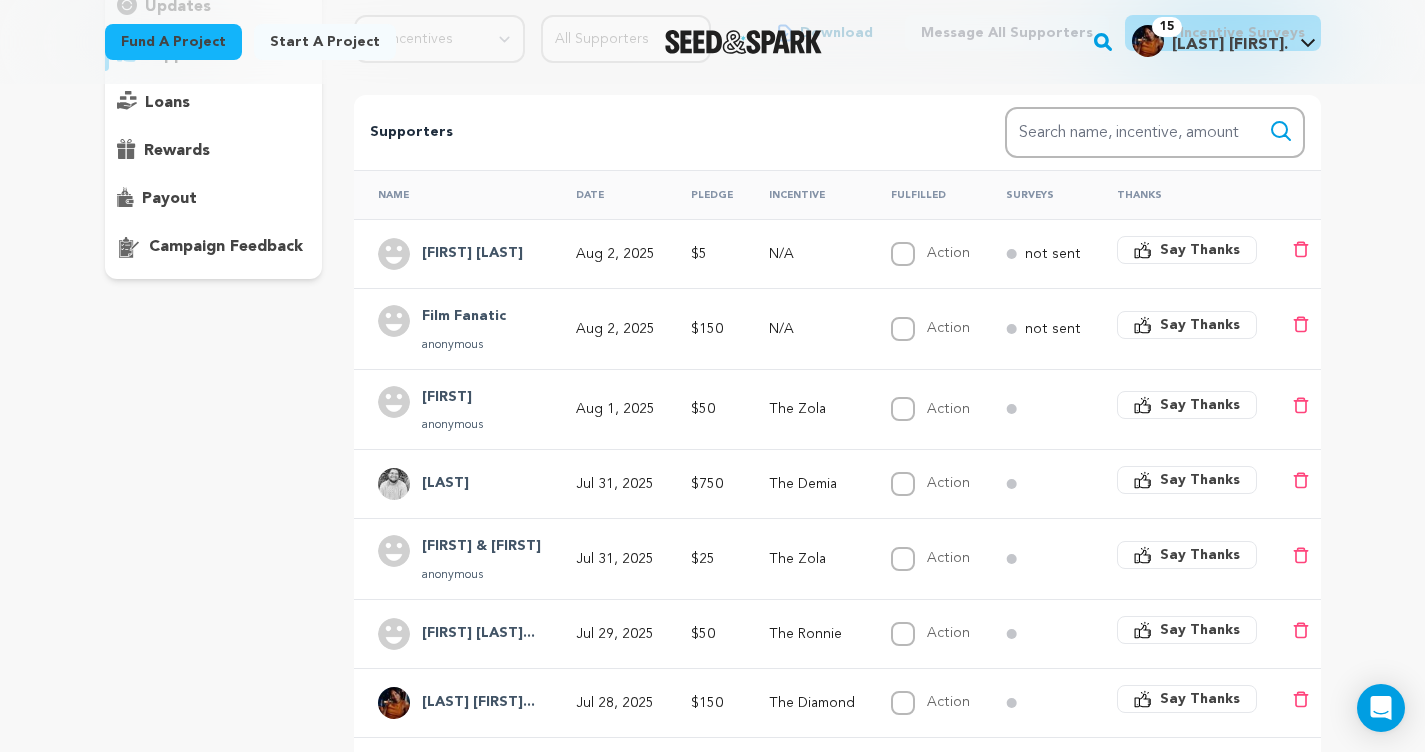 scroll, scrollTop: 437, scrollLeft: 0, axis: vertical 